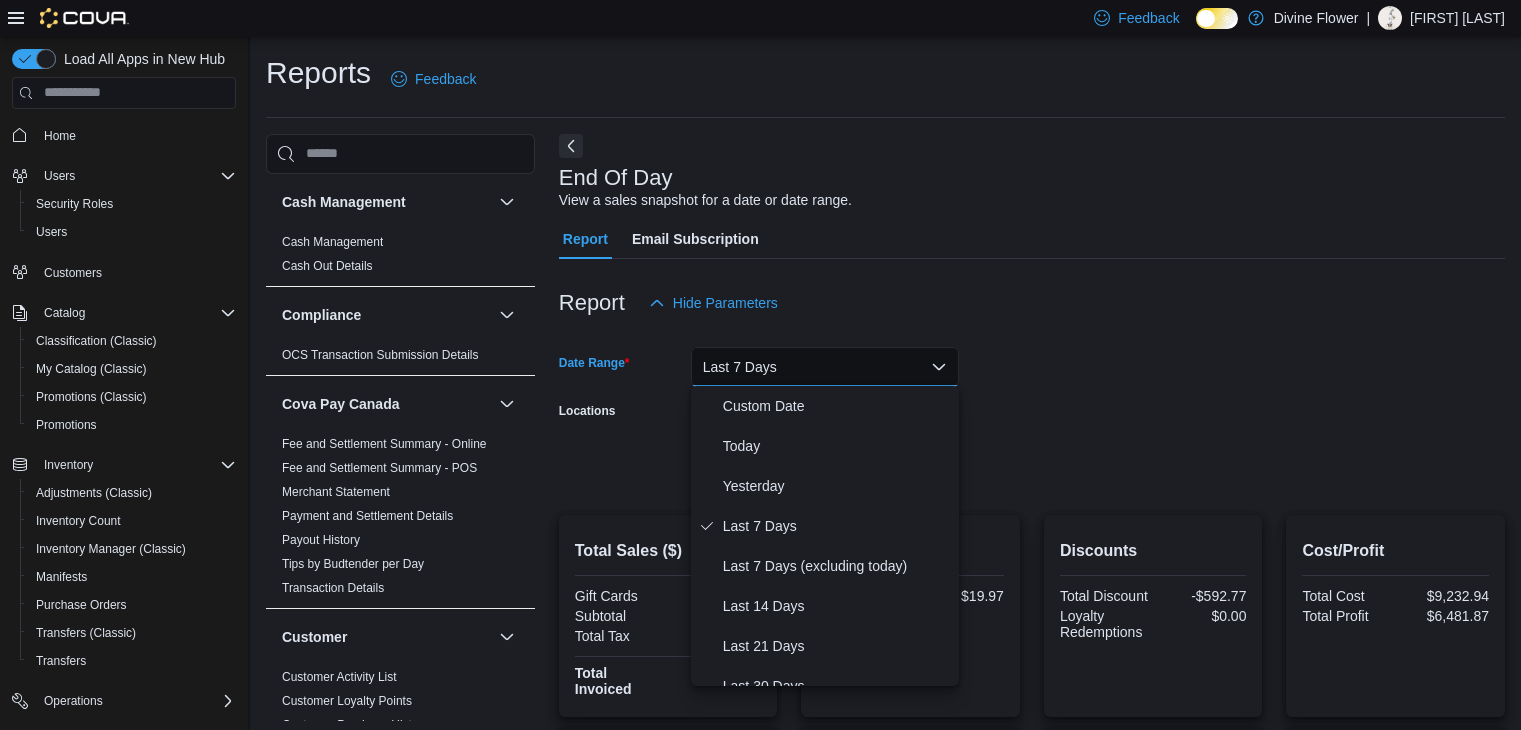 scroll, scrollTop: 0, scrollLeft: 0, axis: both 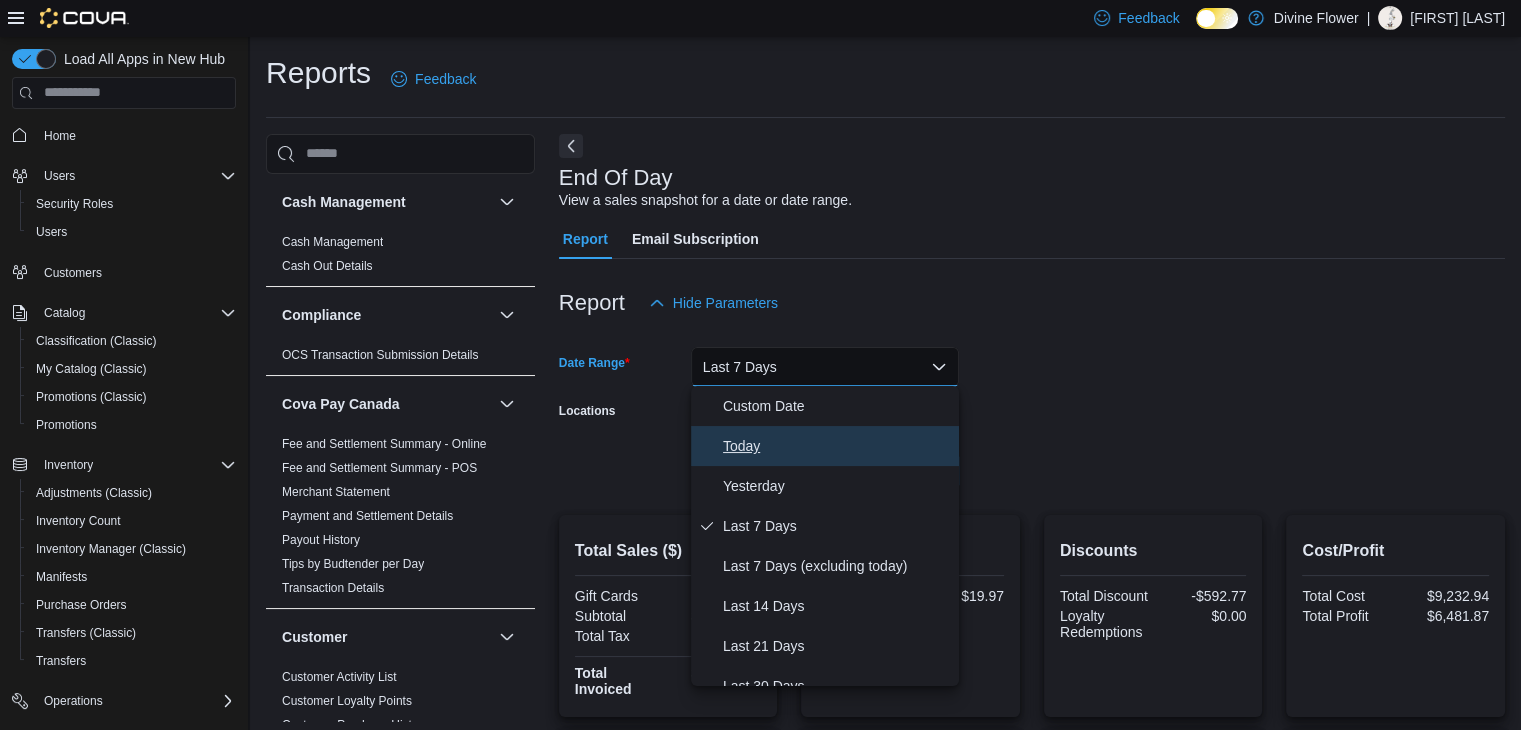 click on "Today" at bounding box center (837, 446) 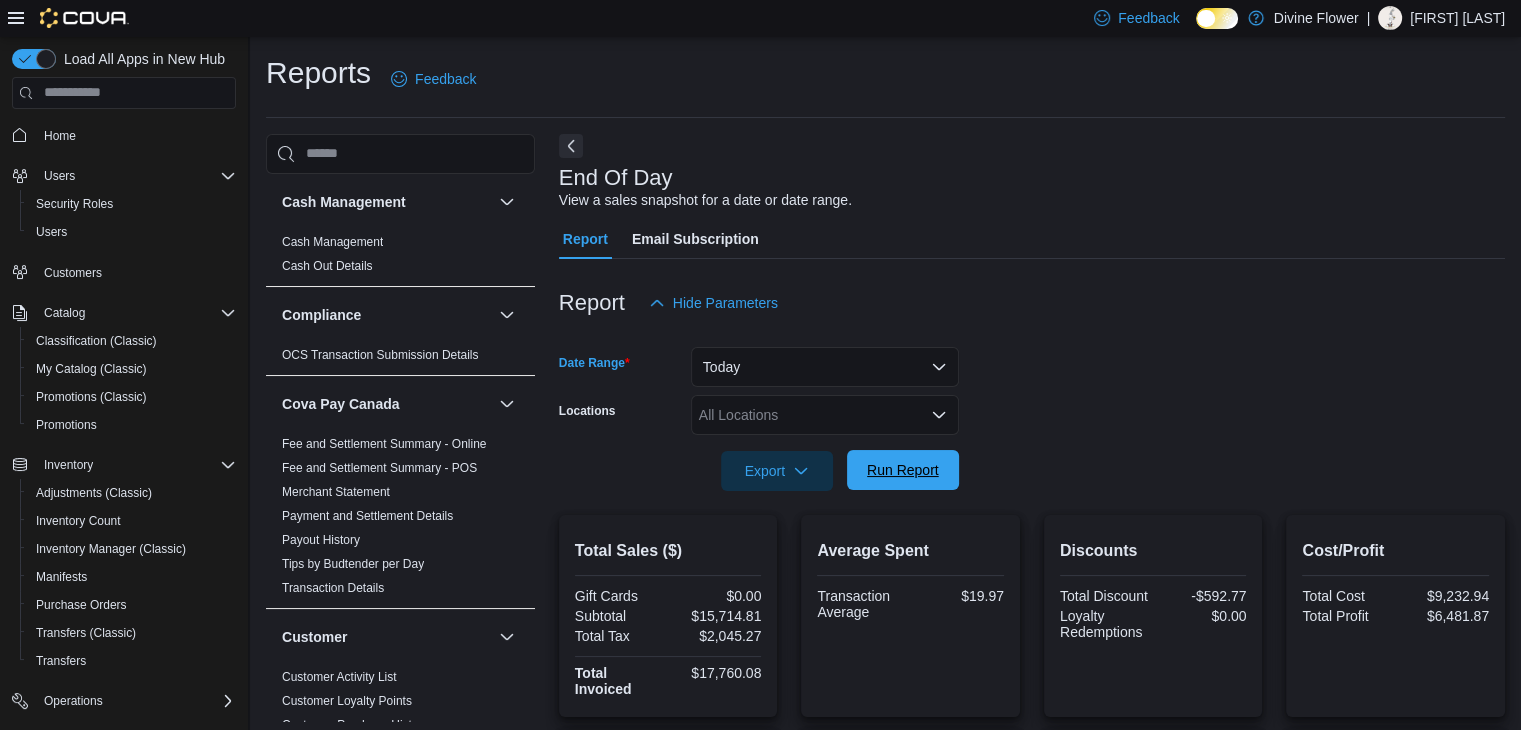 click on "Run Report" at bounding box center [903, 470] 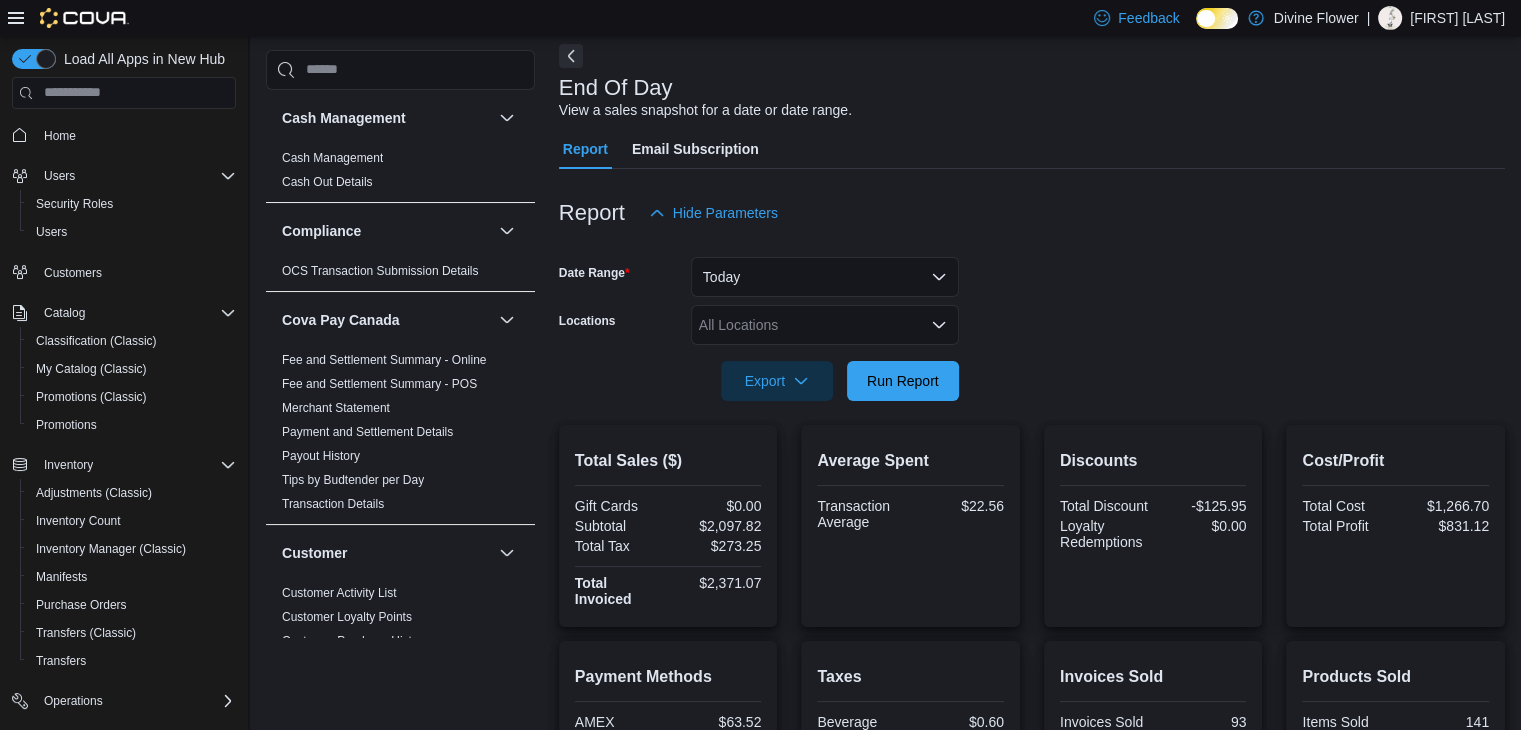 scroll, scrollTop: 100, scrollLeft: 0, axis: vertical 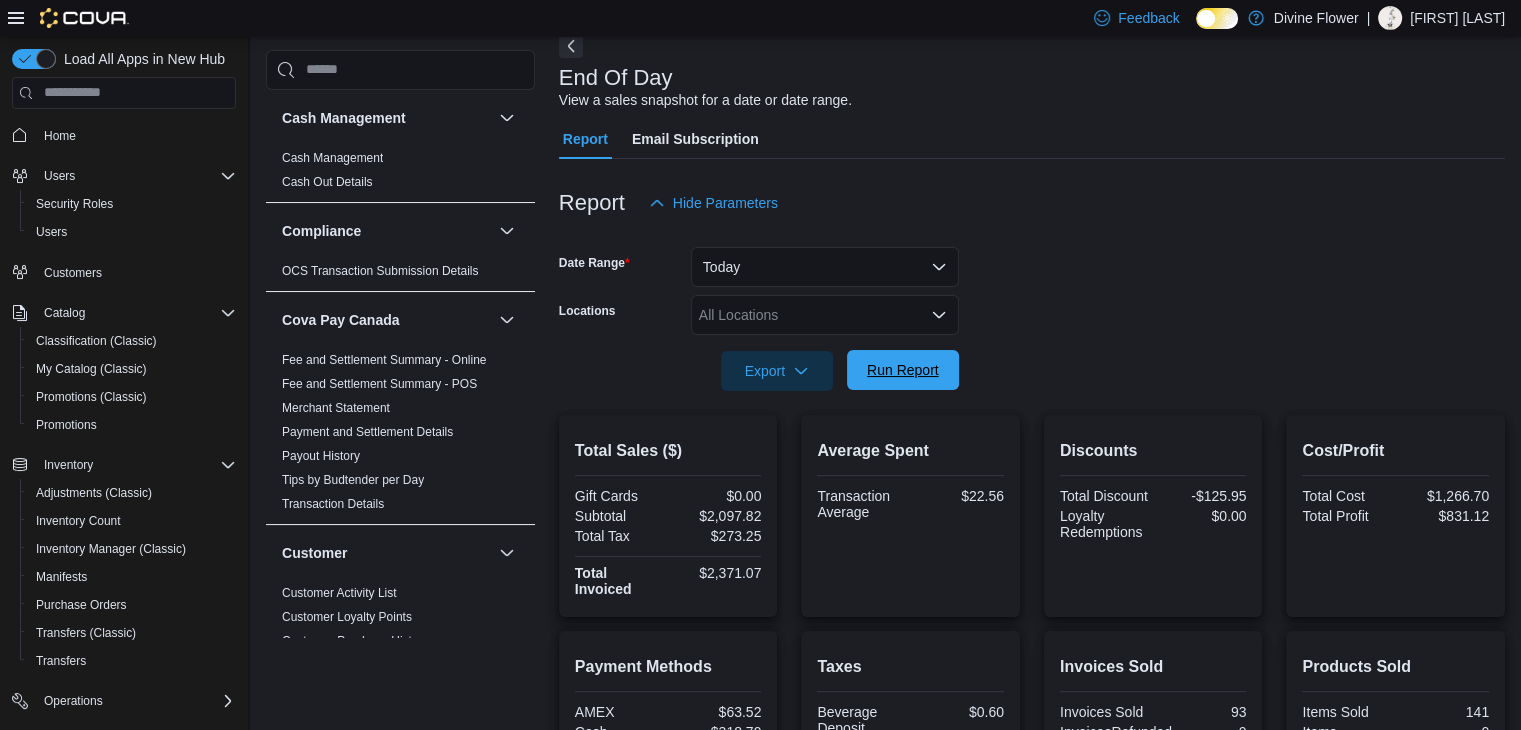 click on "Run Report" at bounding box center [903, 370] 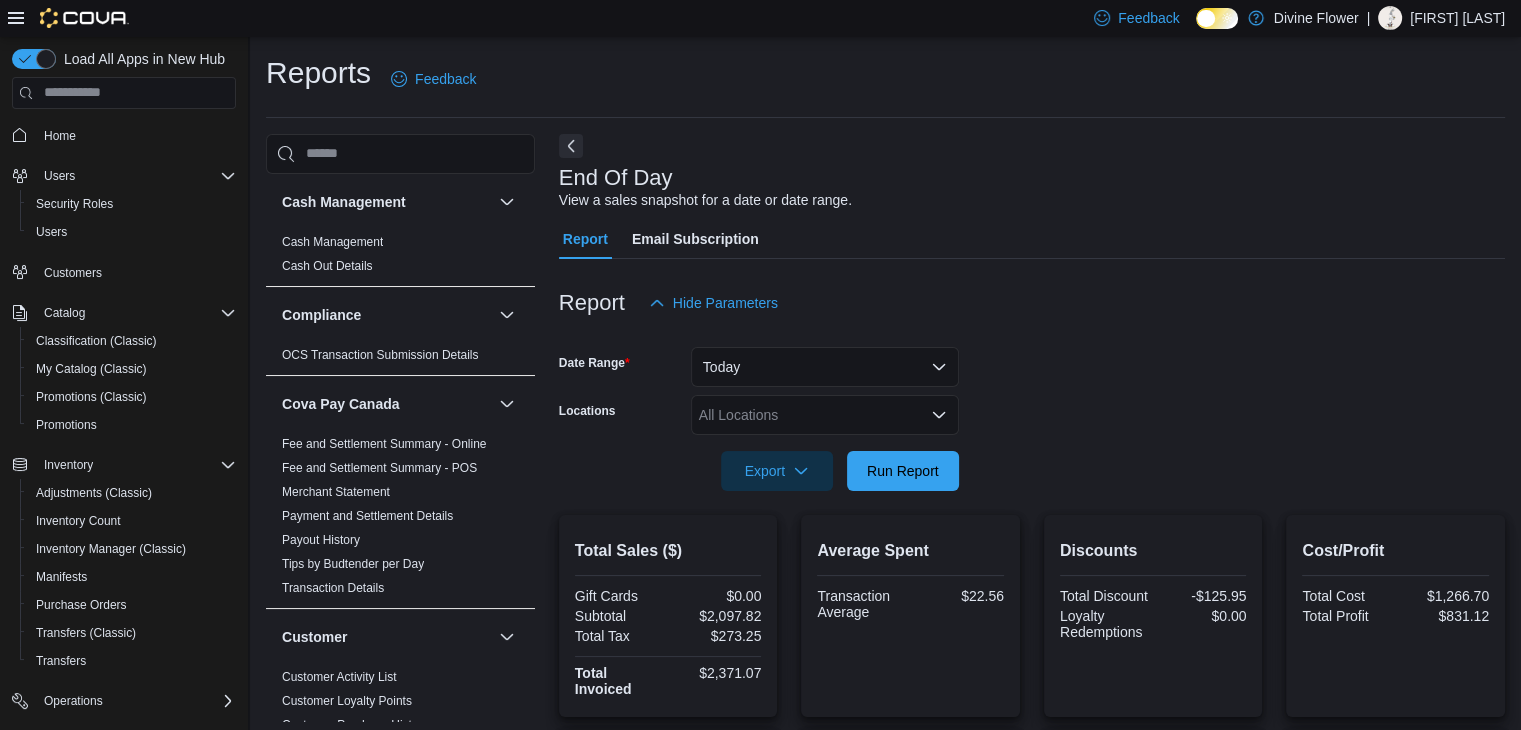 scroll, scrollTop: 0, scrollLeft: 0, axis: both 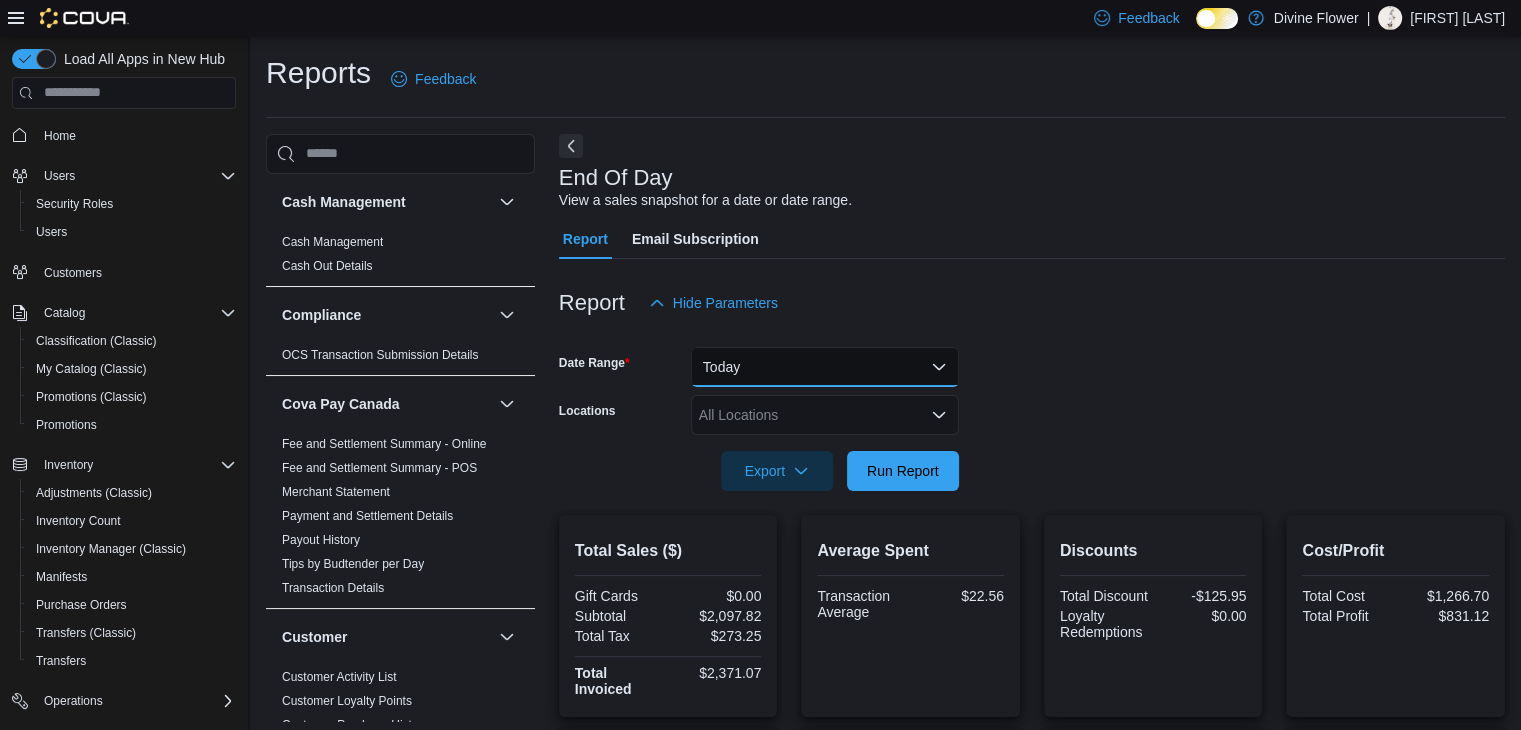 click on "Today" at bounding box center [825, 367] 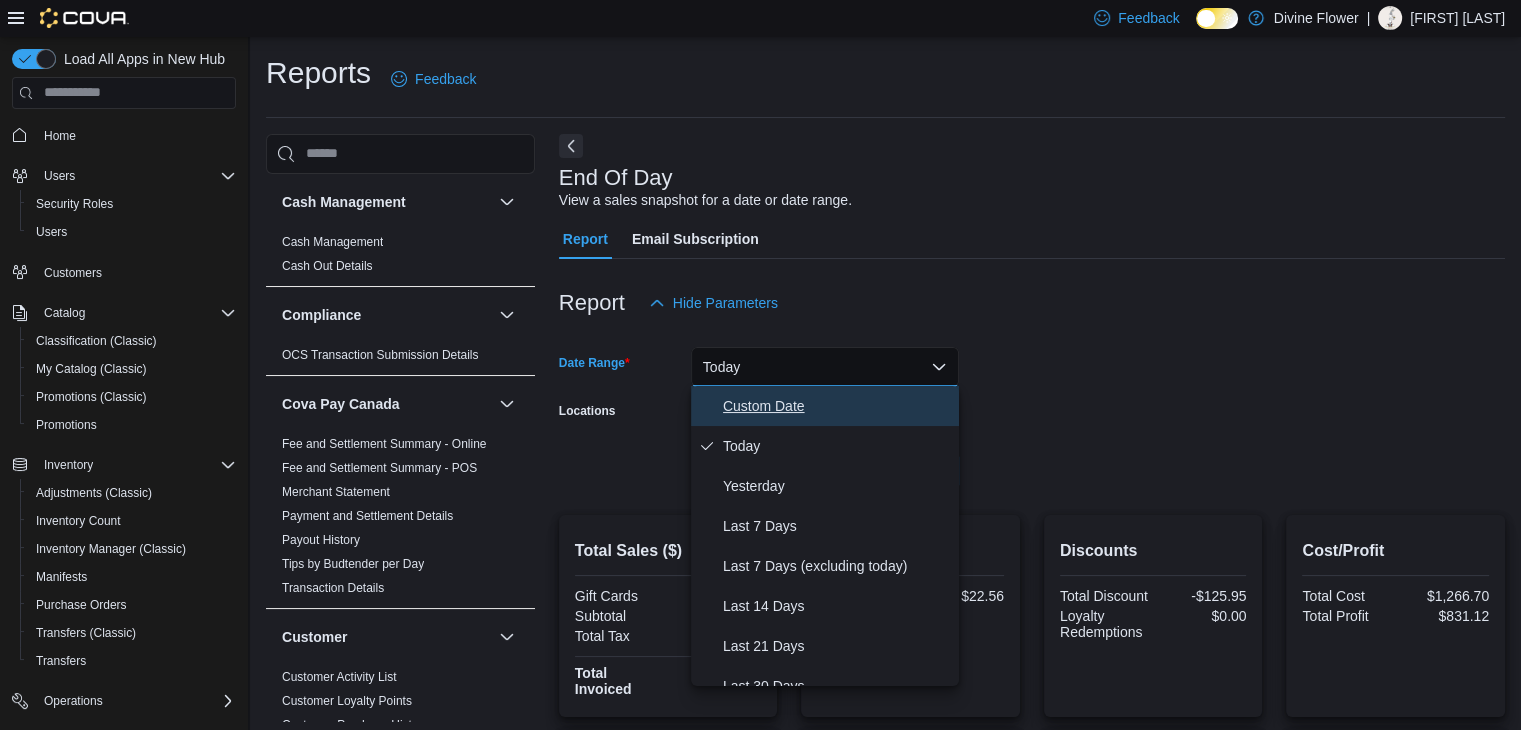 click on "Custom Date" at bounding box center [837, 406] 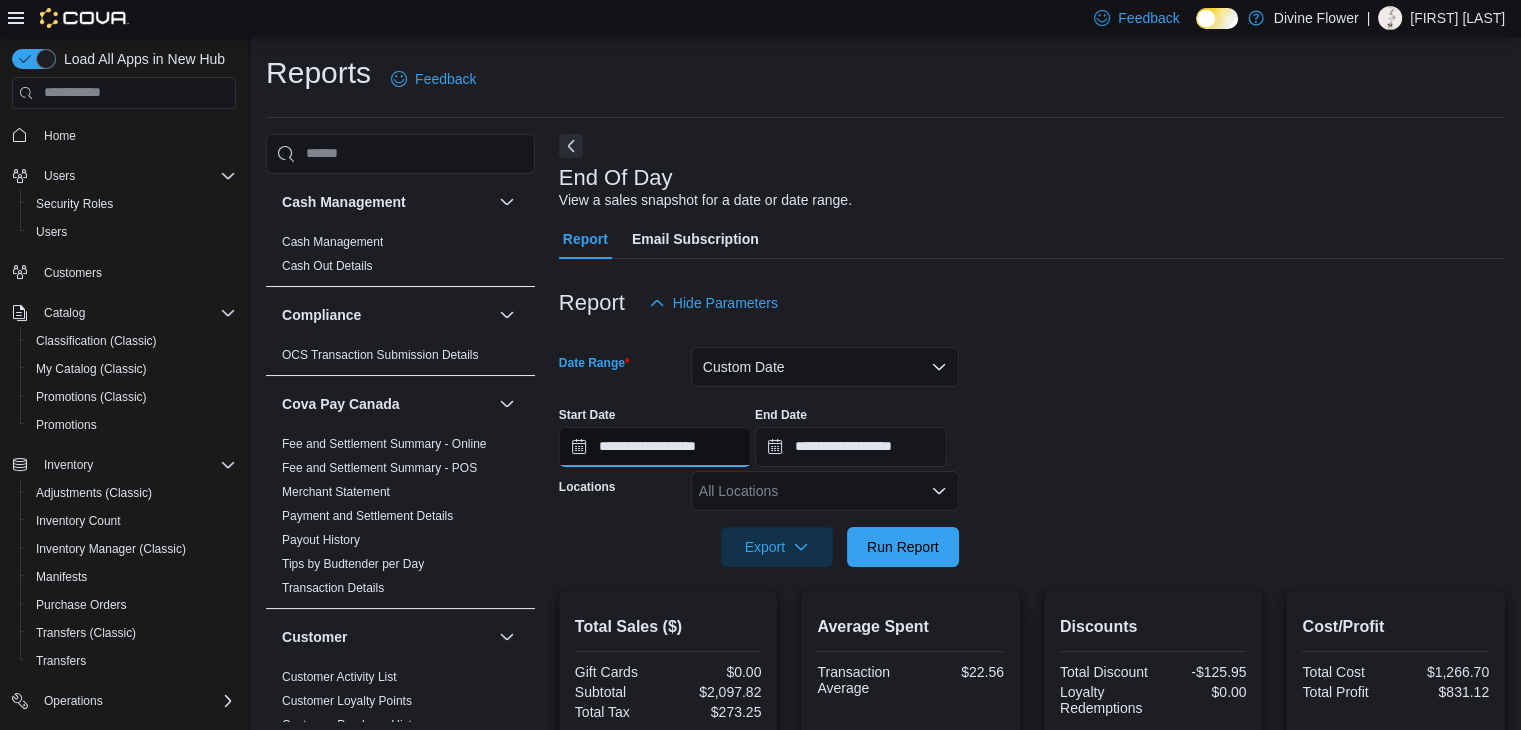 click on "**********" at bounding box center [655, 447] 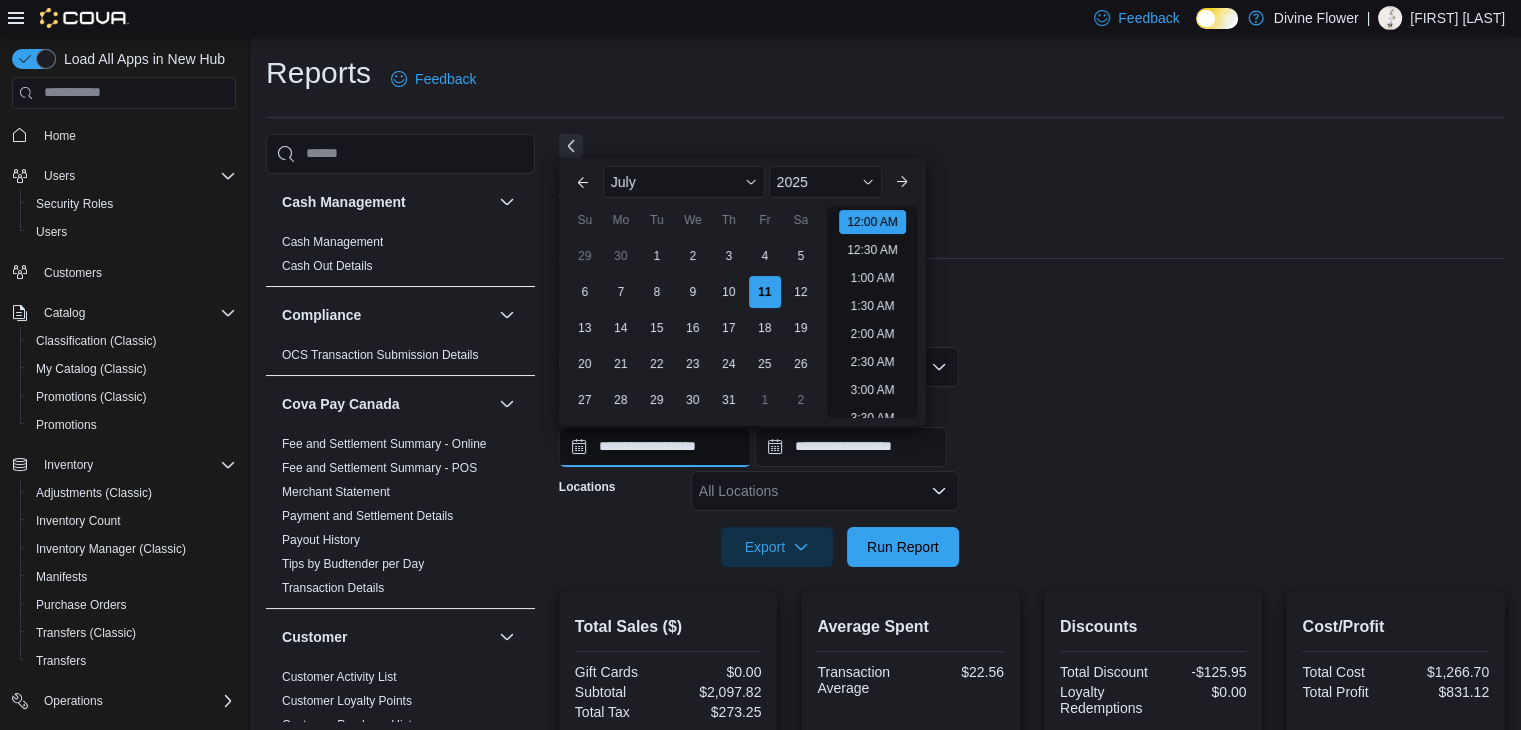 scroll, scrollTop: 62, scrollLeft: 0, axis: vertical 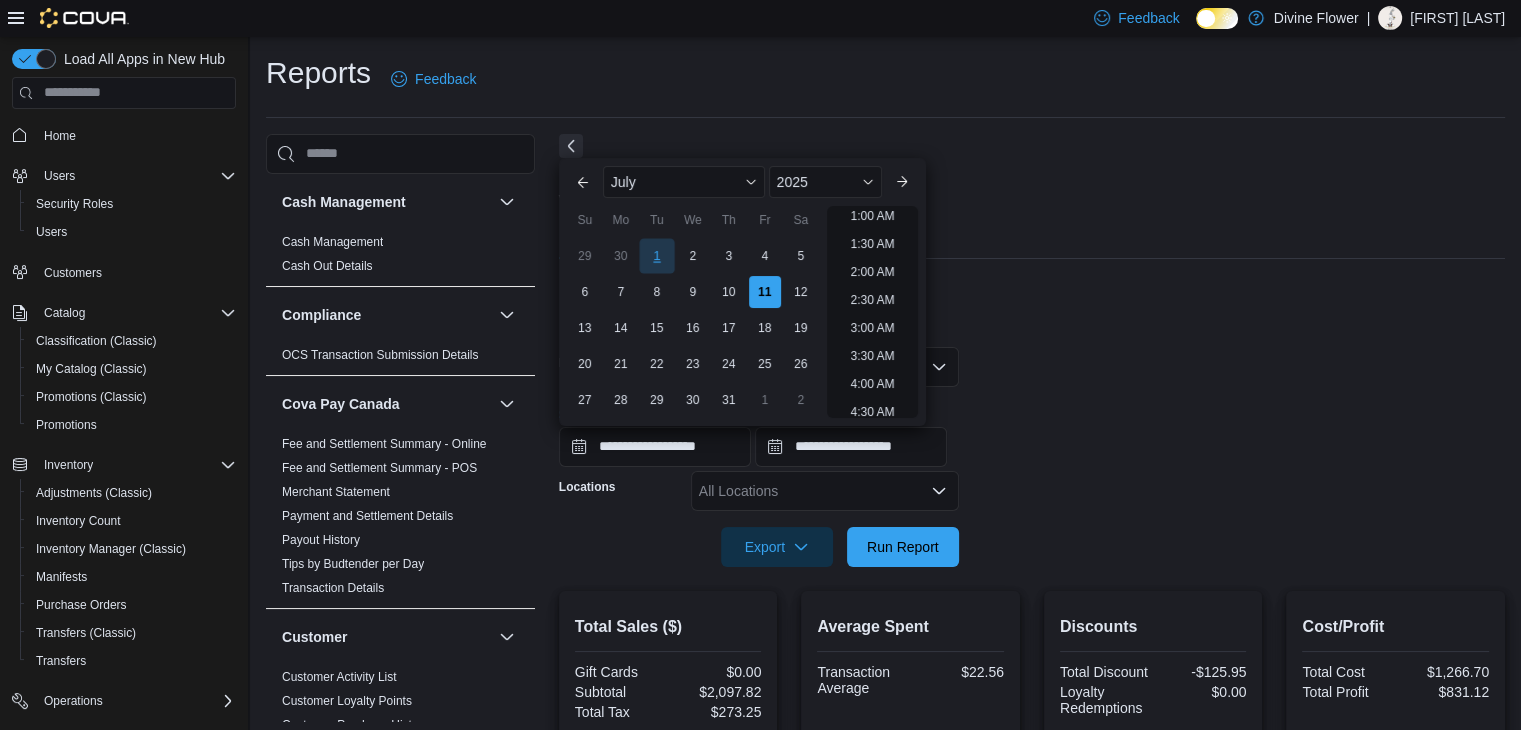 click on "1" at bounding box center (656, 256) 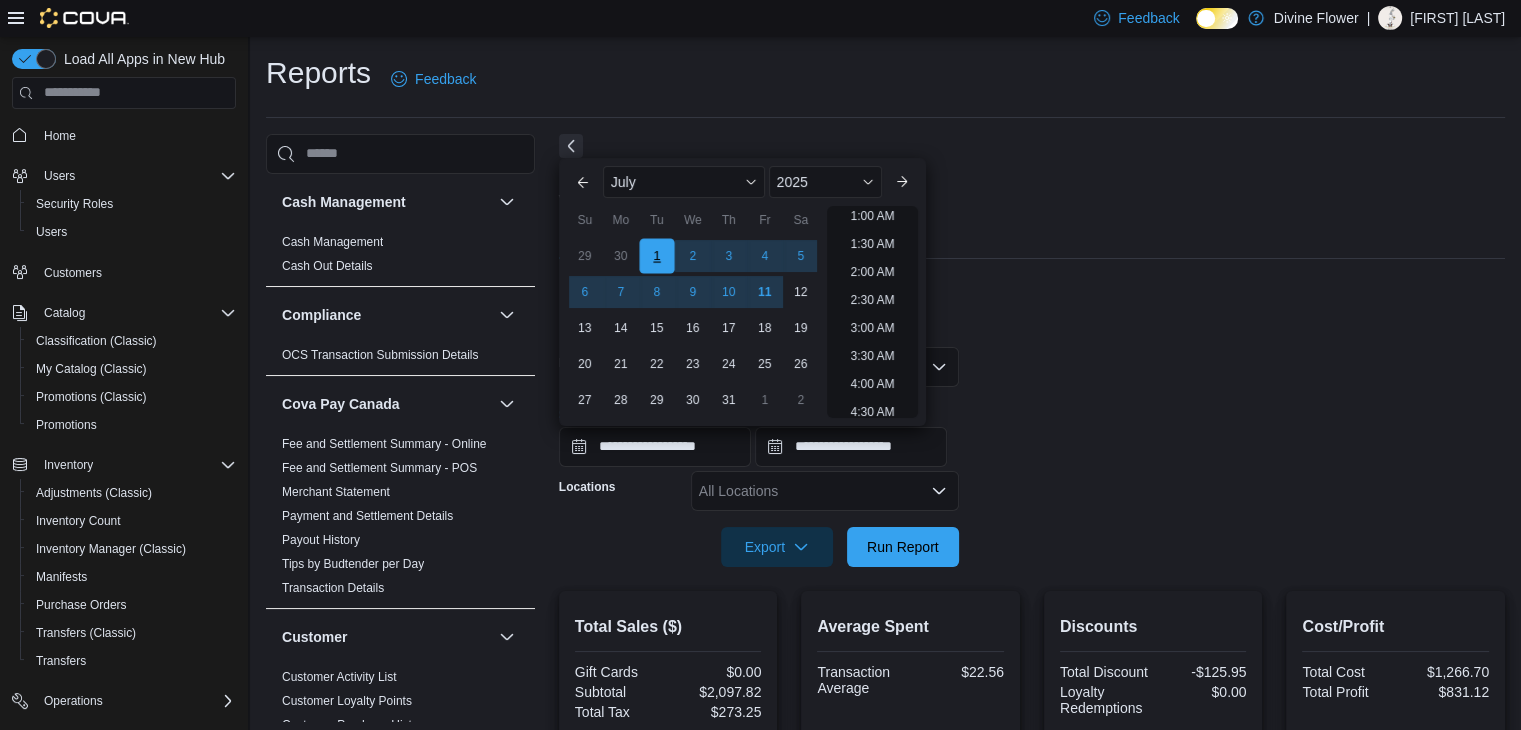 scroll, scrollTop: 4, scrollLeft: 0, axis: vertical 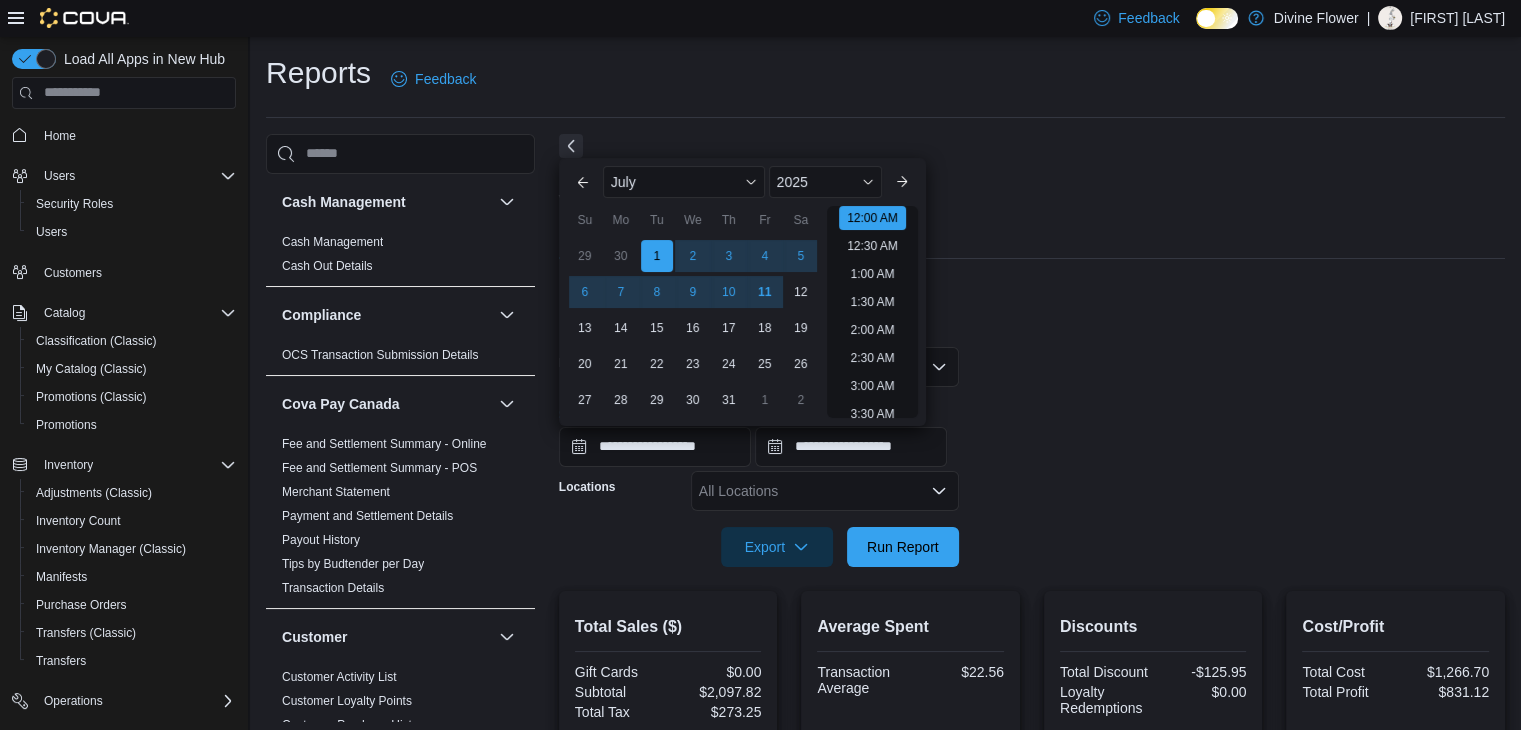 click on "**********" at bounding box center [1032, 429] 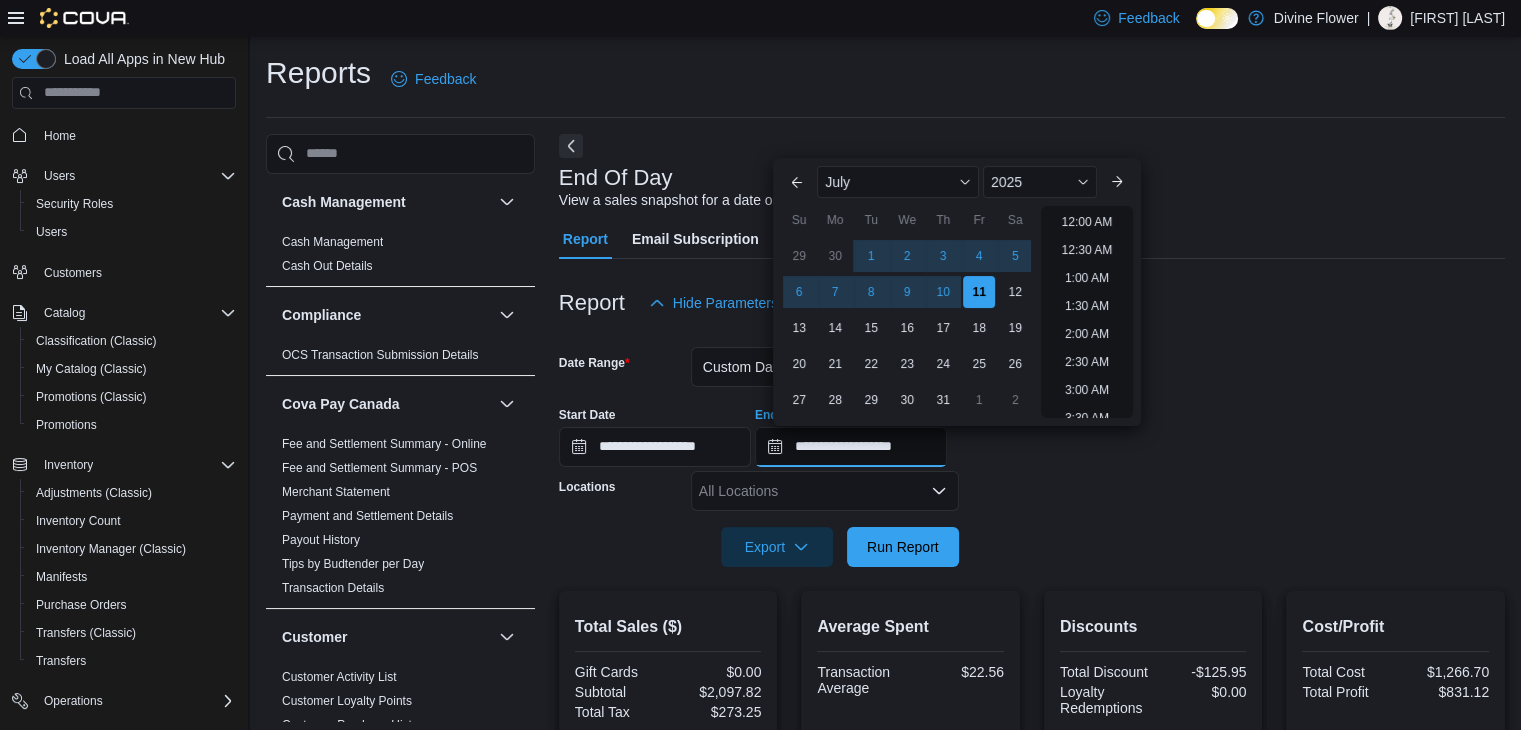 click on "**********" at bounding box center [851, 447] 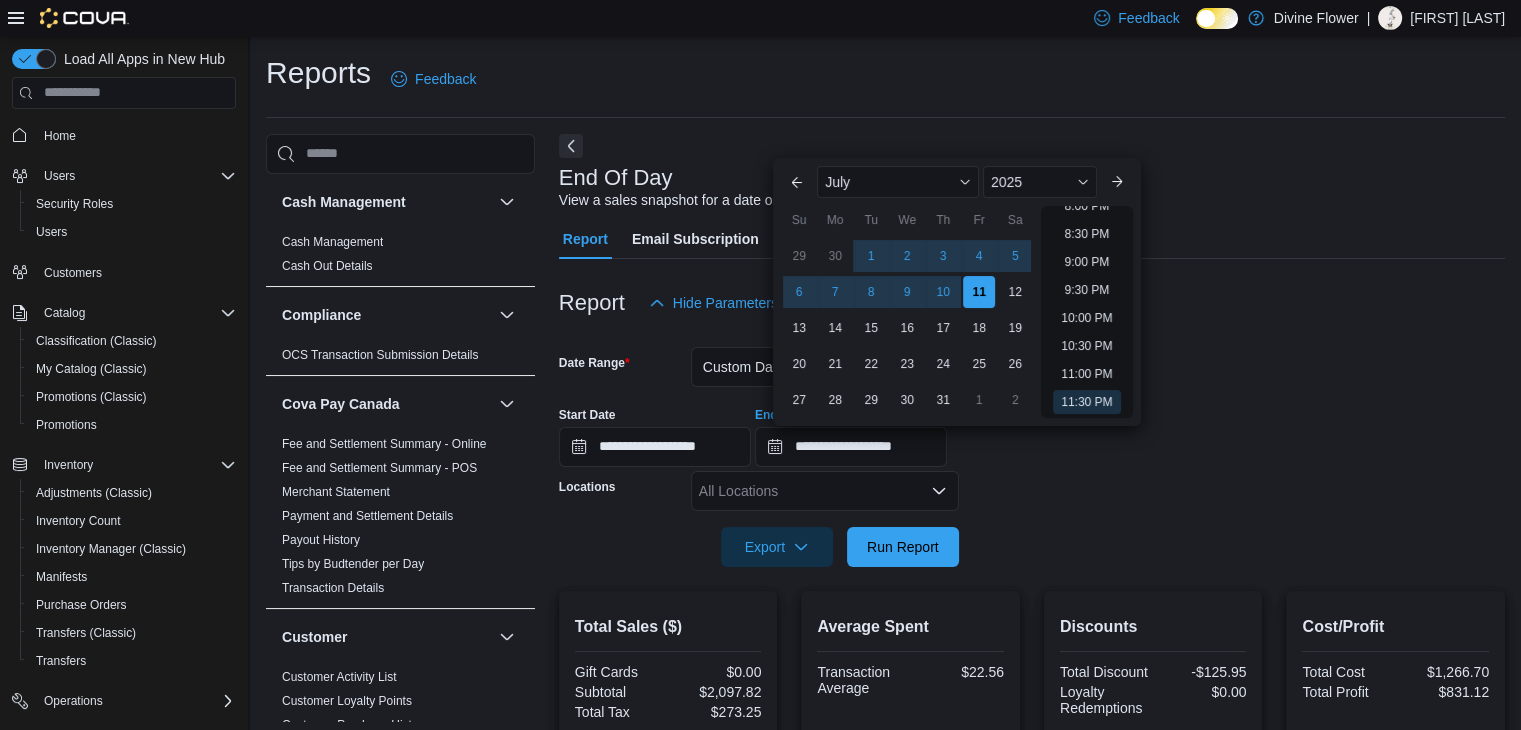 click on "**********" at bounding box center (1032, 445) 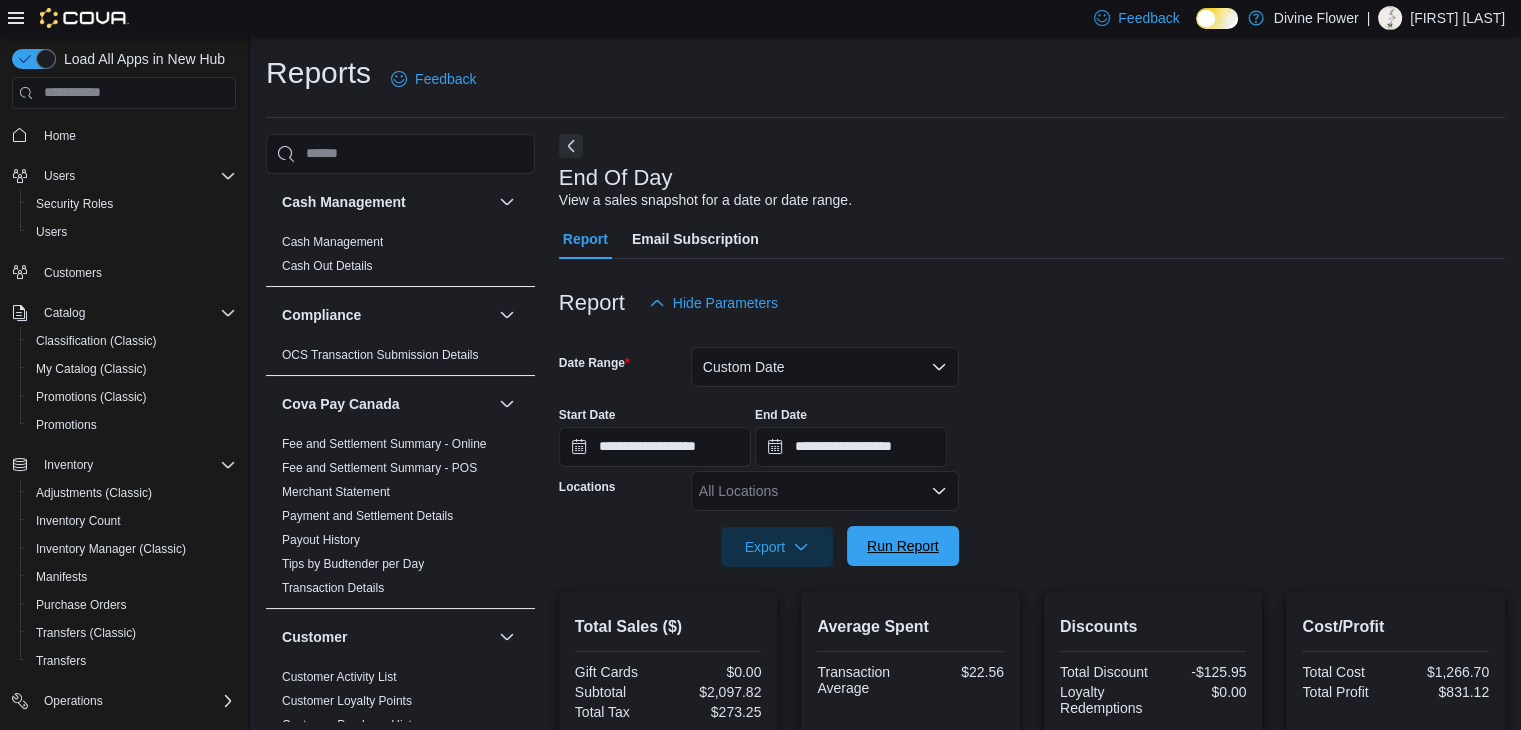 click on "Run Report" at bounding box center (903, 546) 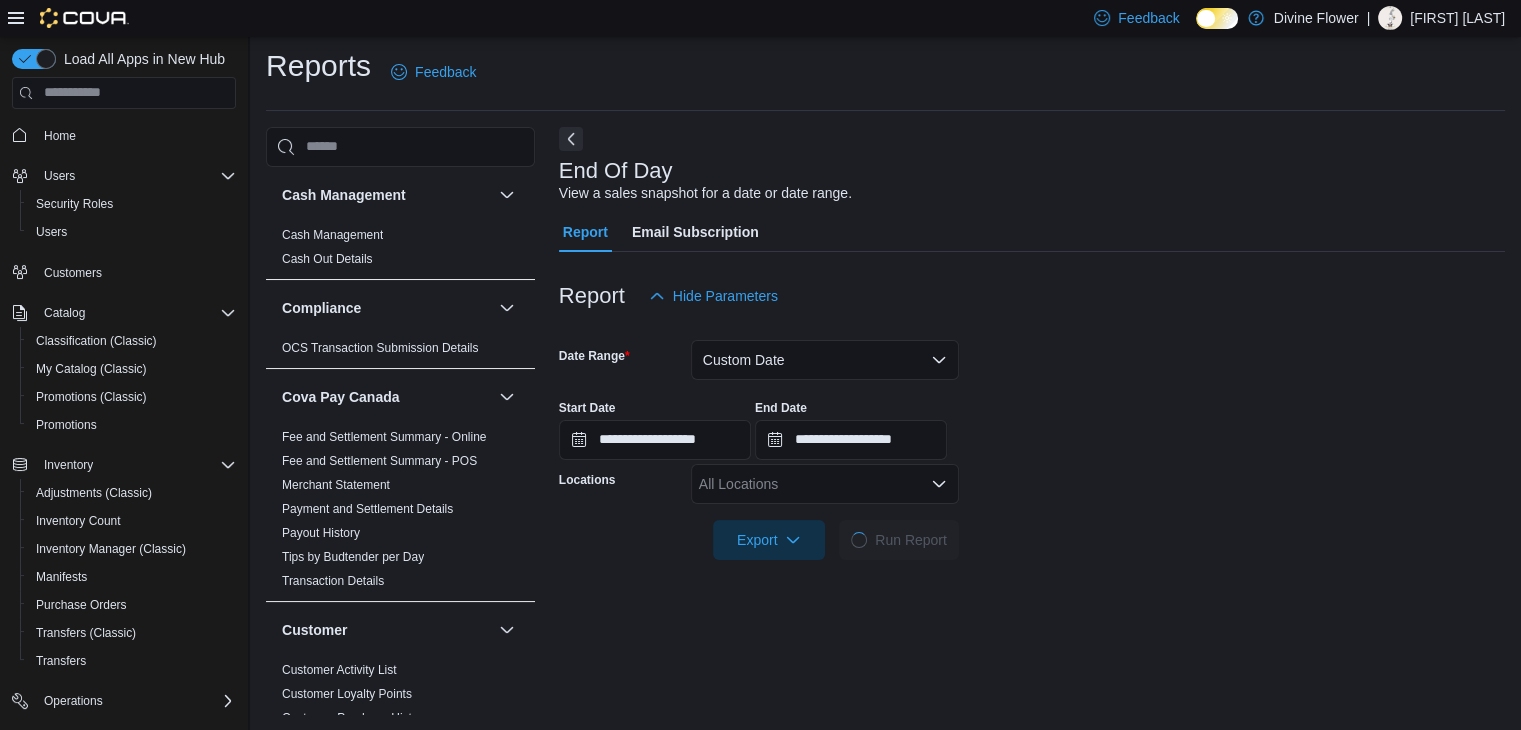 scroll, scrollTop: 304, scrollLeft: 0, axis: vertical 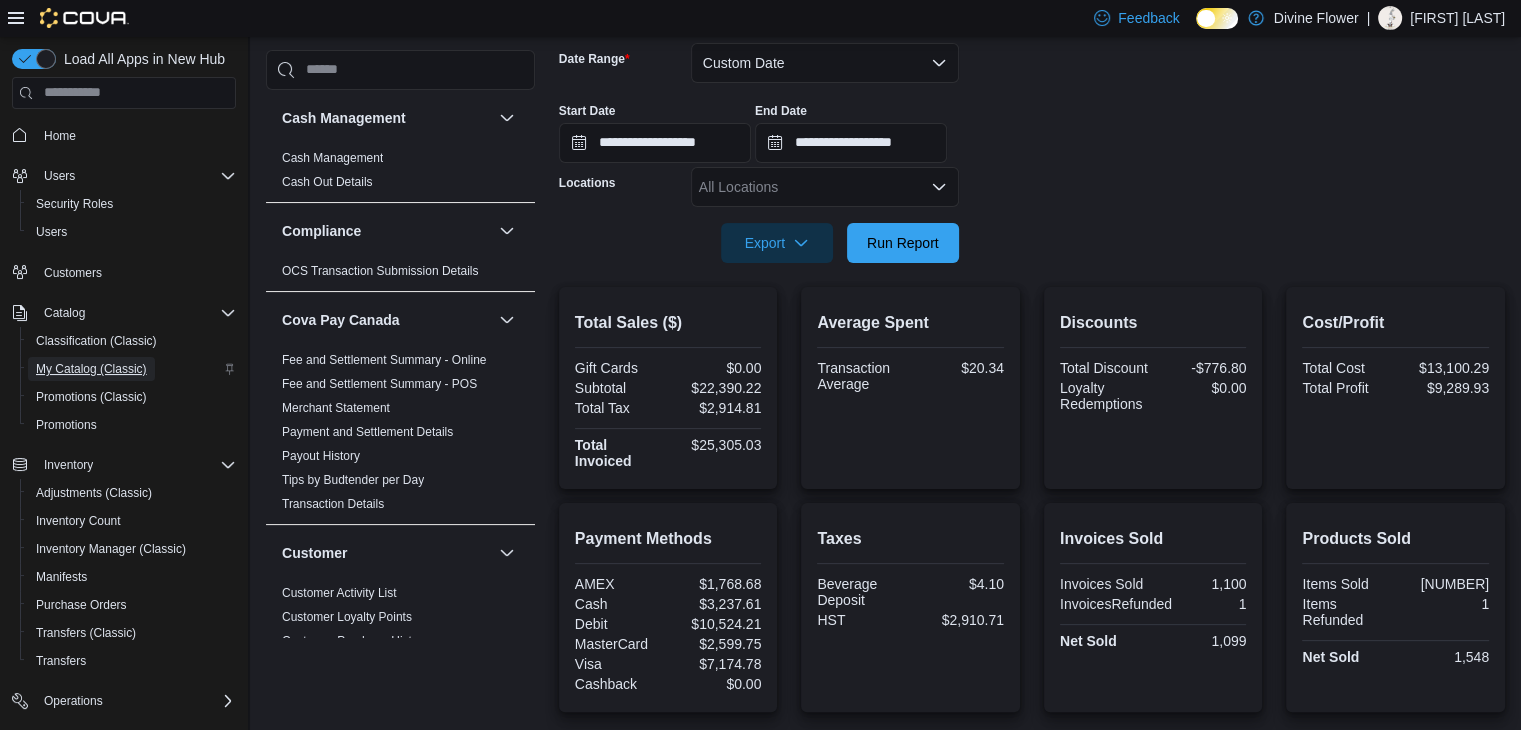 click on "My Catalog (Classic)" at bounding box center [91, 369] 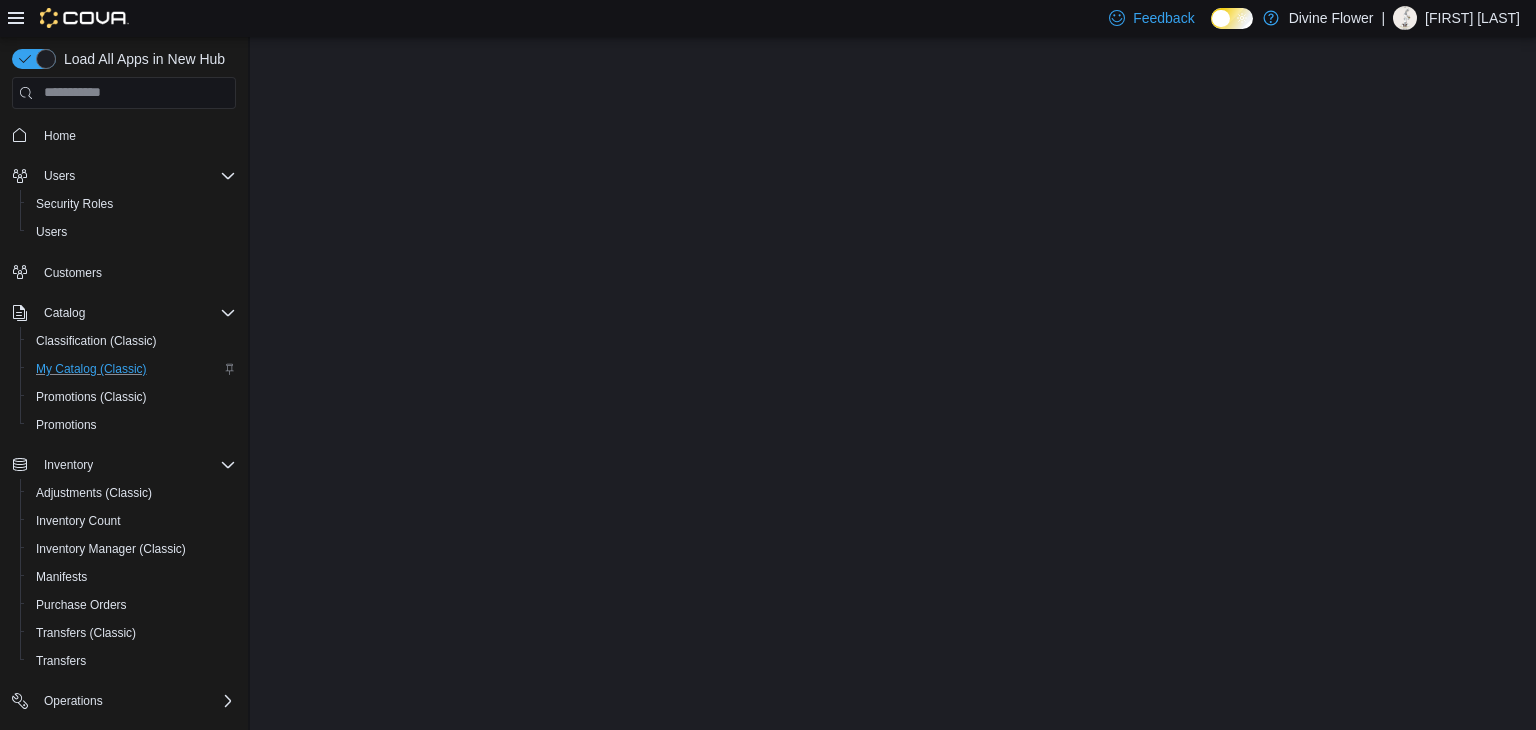 scroll, scrollTop: 0, scrollLeft: 0, axis: both 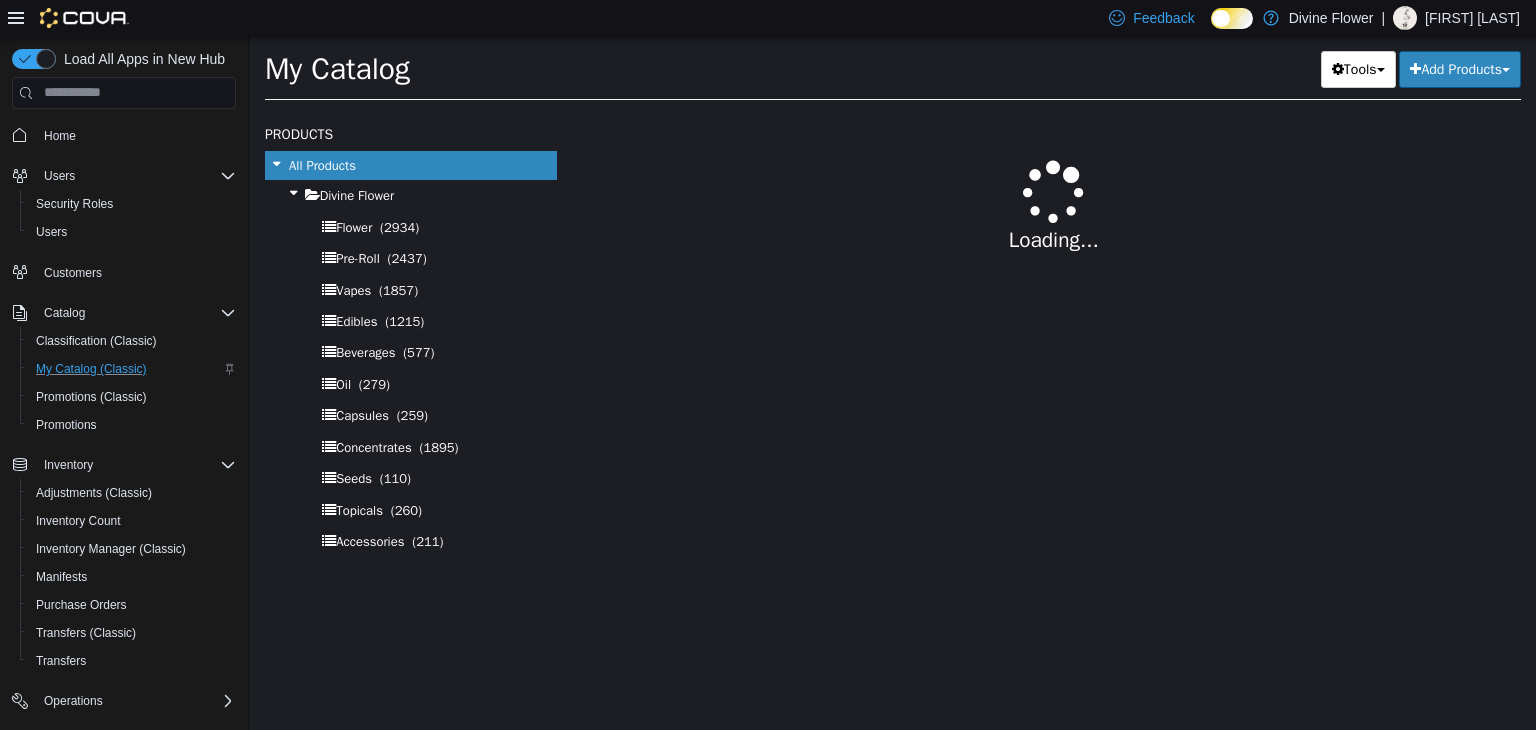 select on "**********" 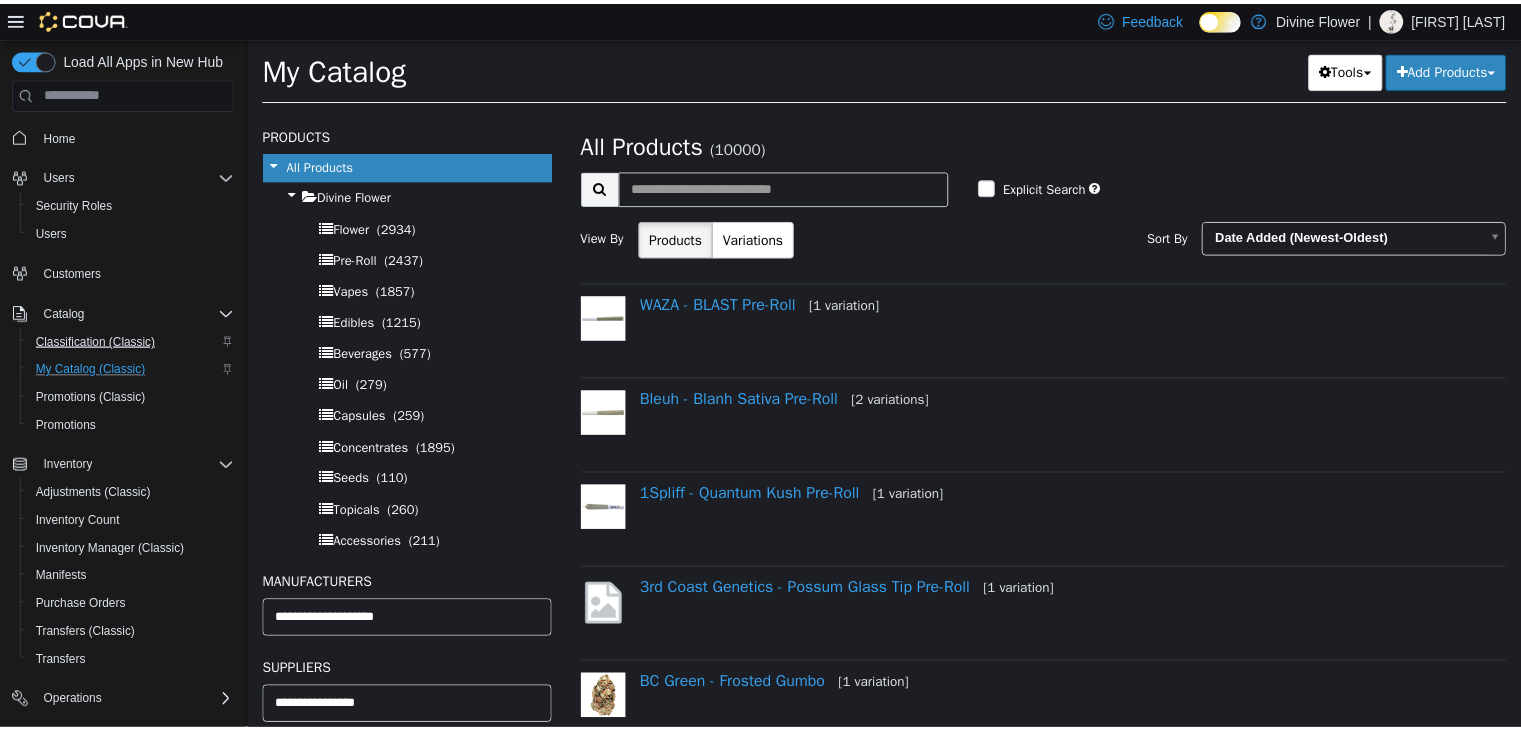 scroll, scrollTop: 197, scrollLeft: 0, axis: vertical 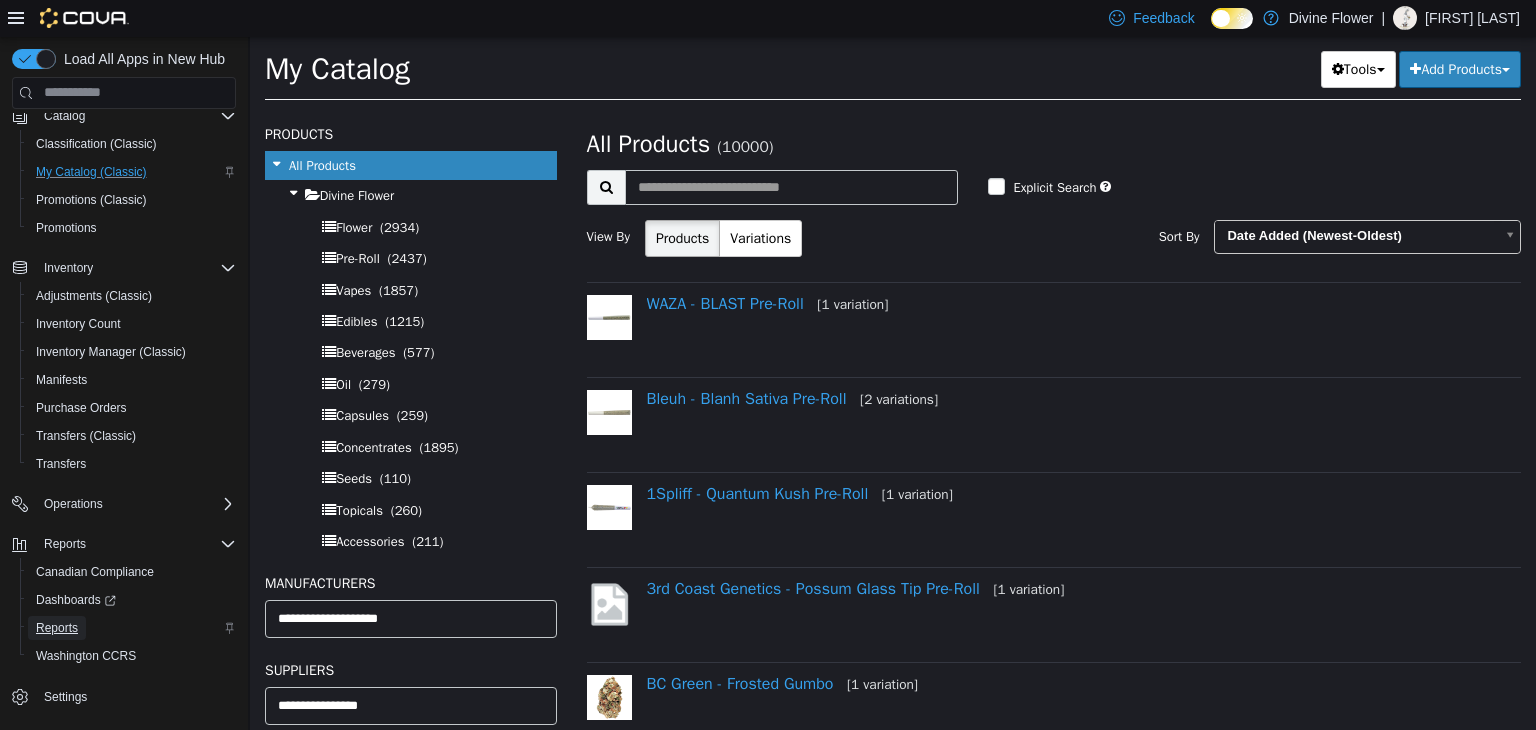 click on "Reports" at bounding box center [57, 628] 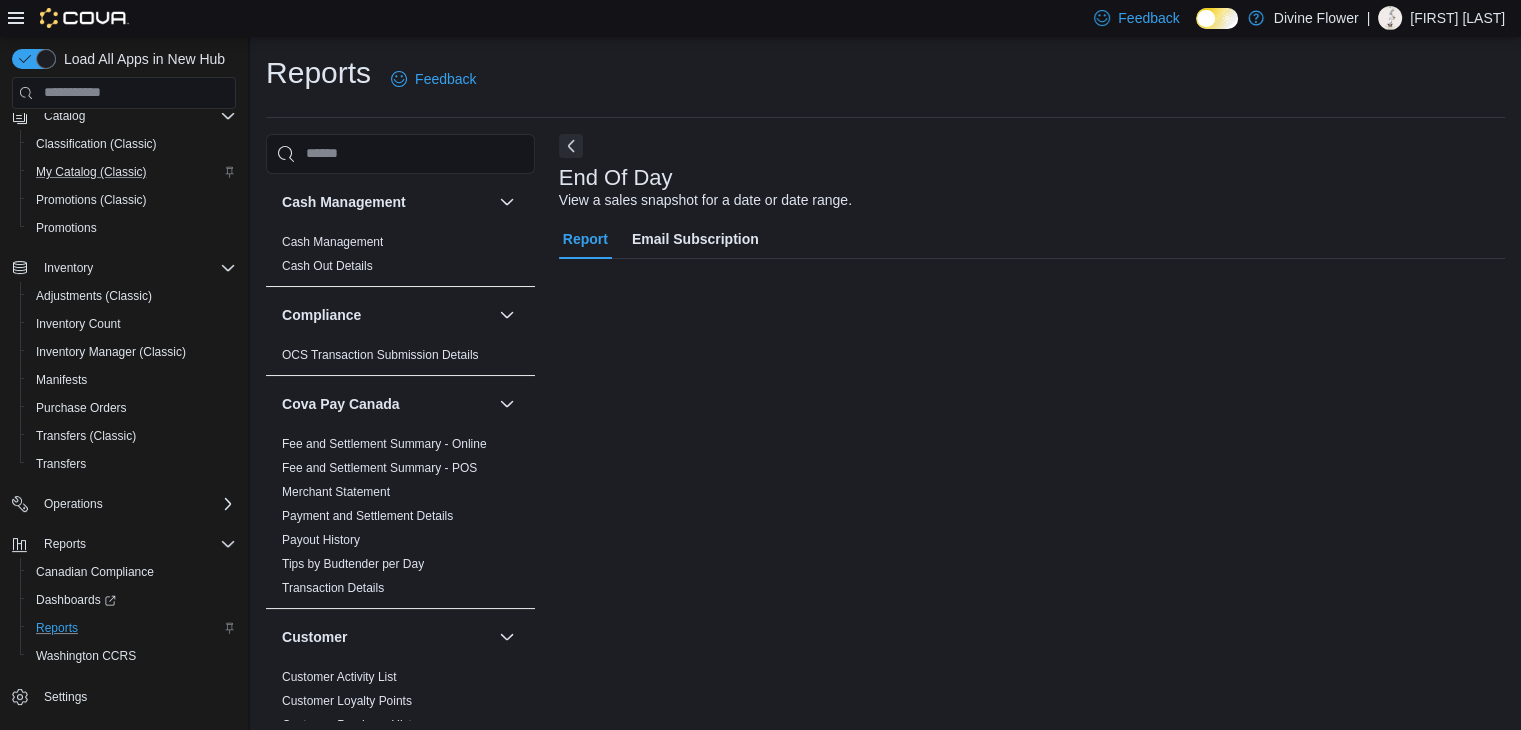 scroll, scrollTop: 3, scrollLeft: 0, axis: vertical 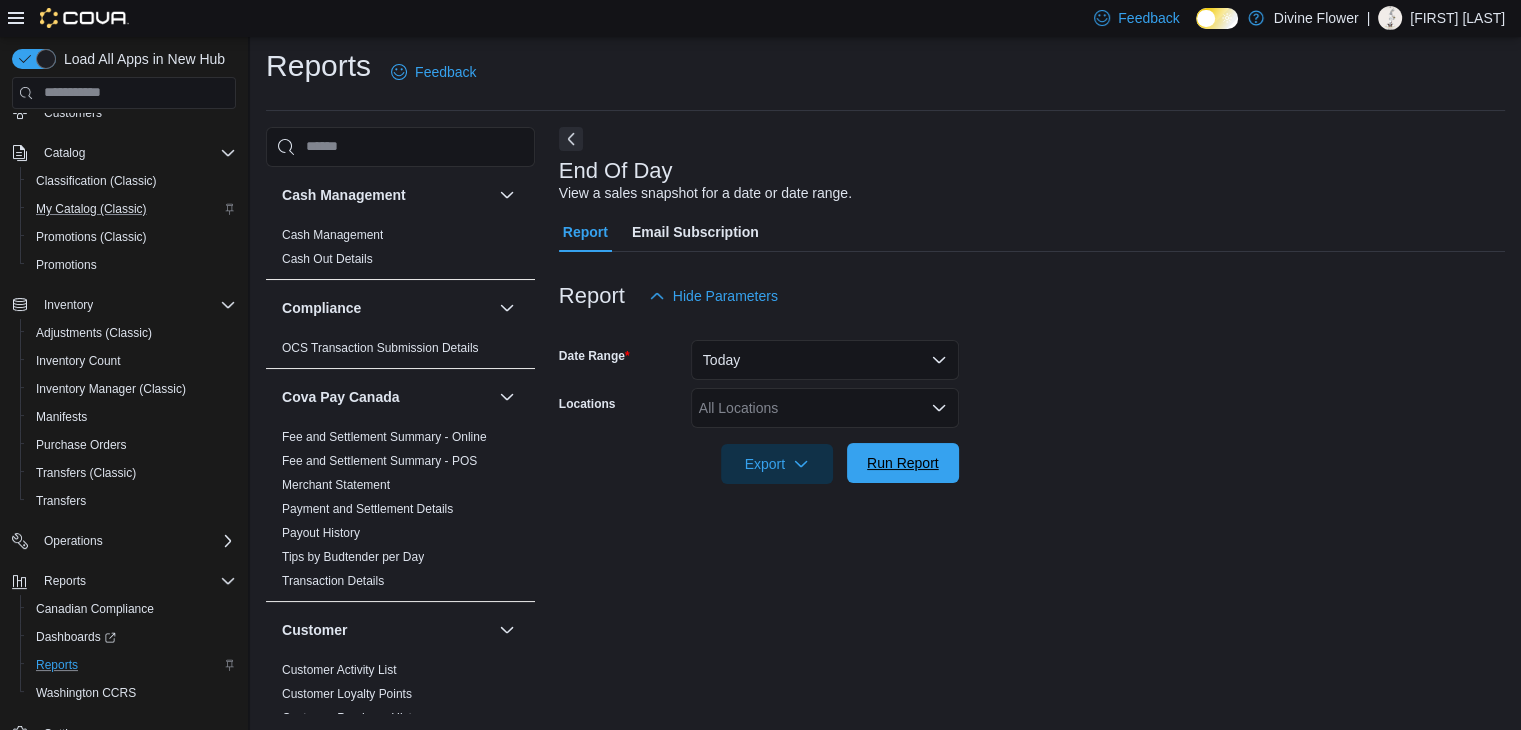 click on "Run Report" at bounding box center [903, 463] 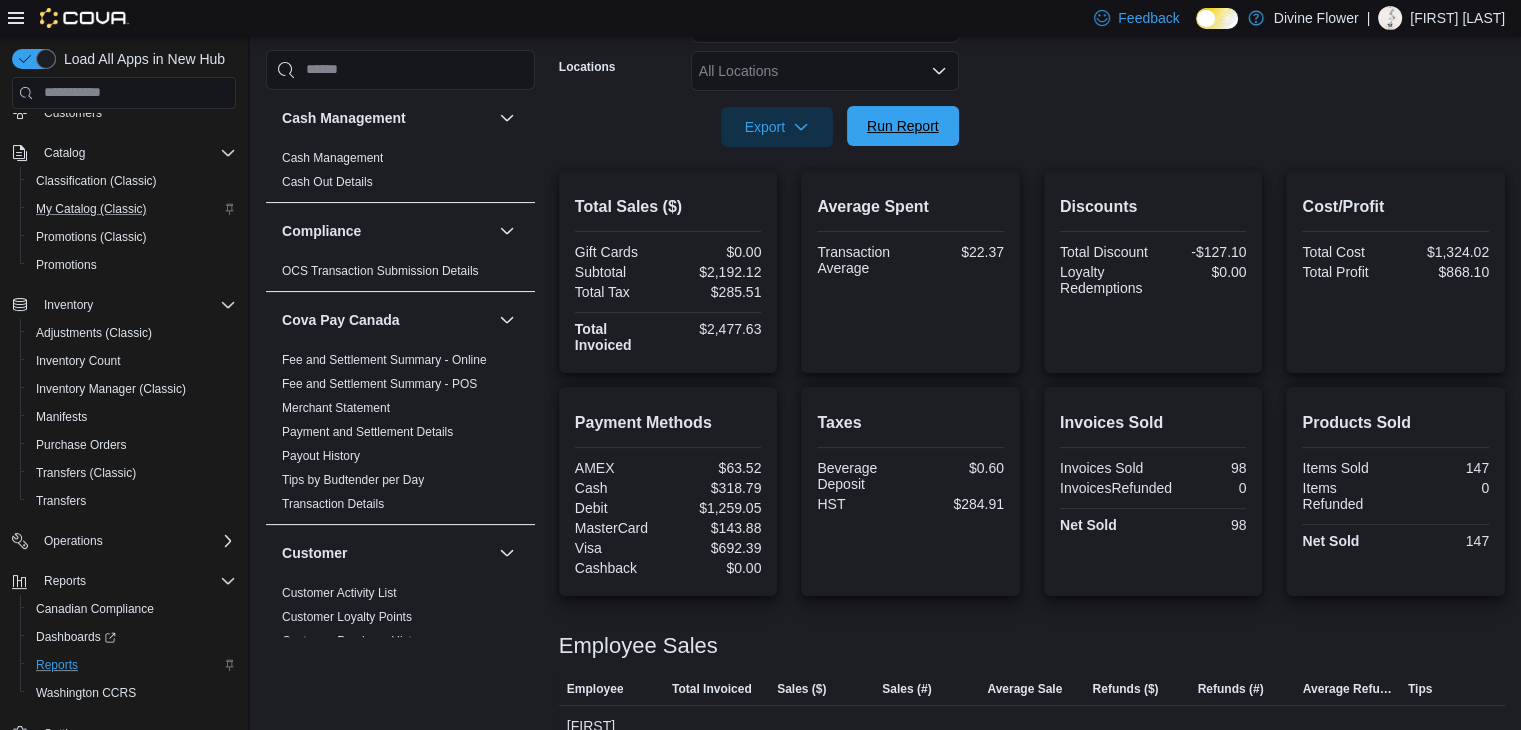 scroll, scrollTop: 322, scrollLeft: 0, axis: vertical 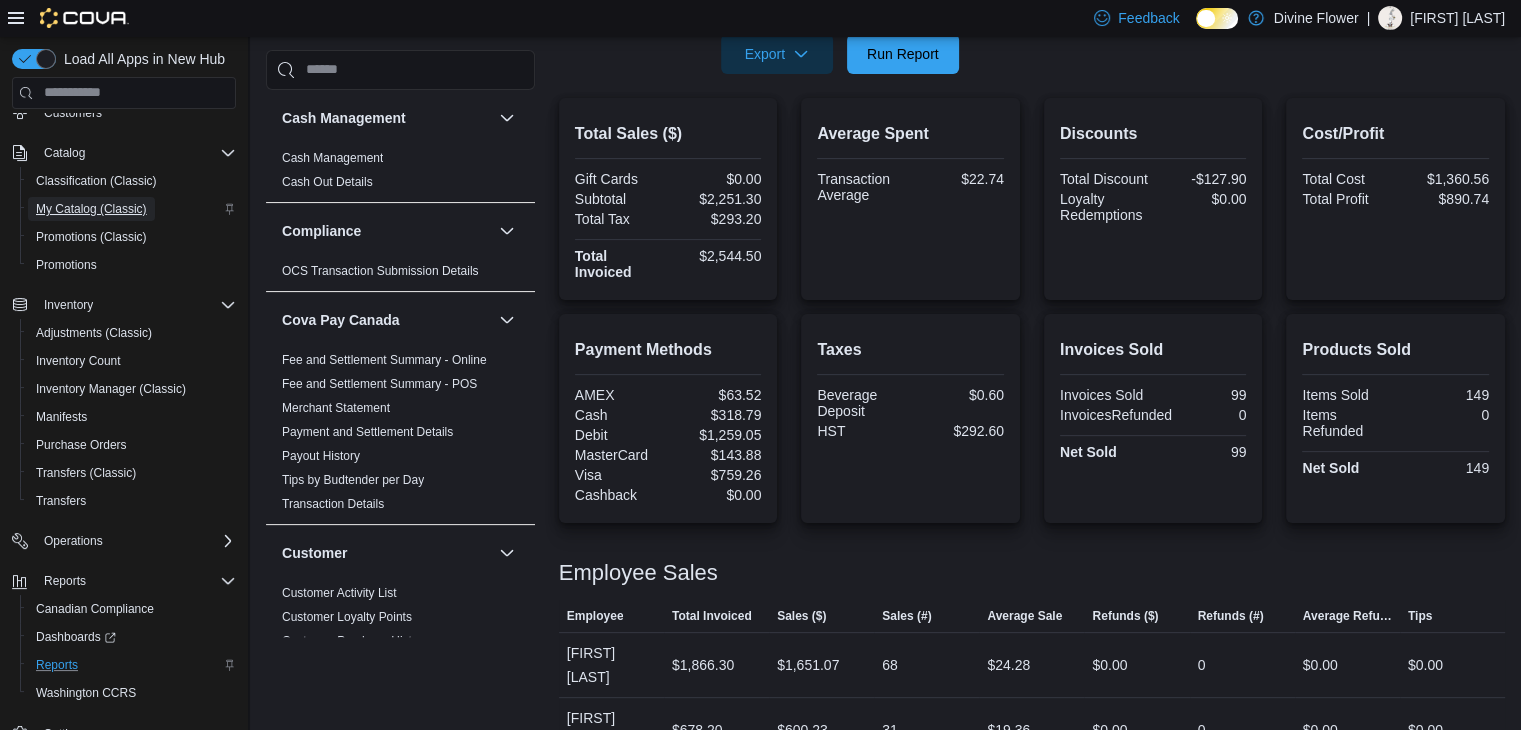 click on "My Catalog (Classic)" at bounding box center [91, 209] 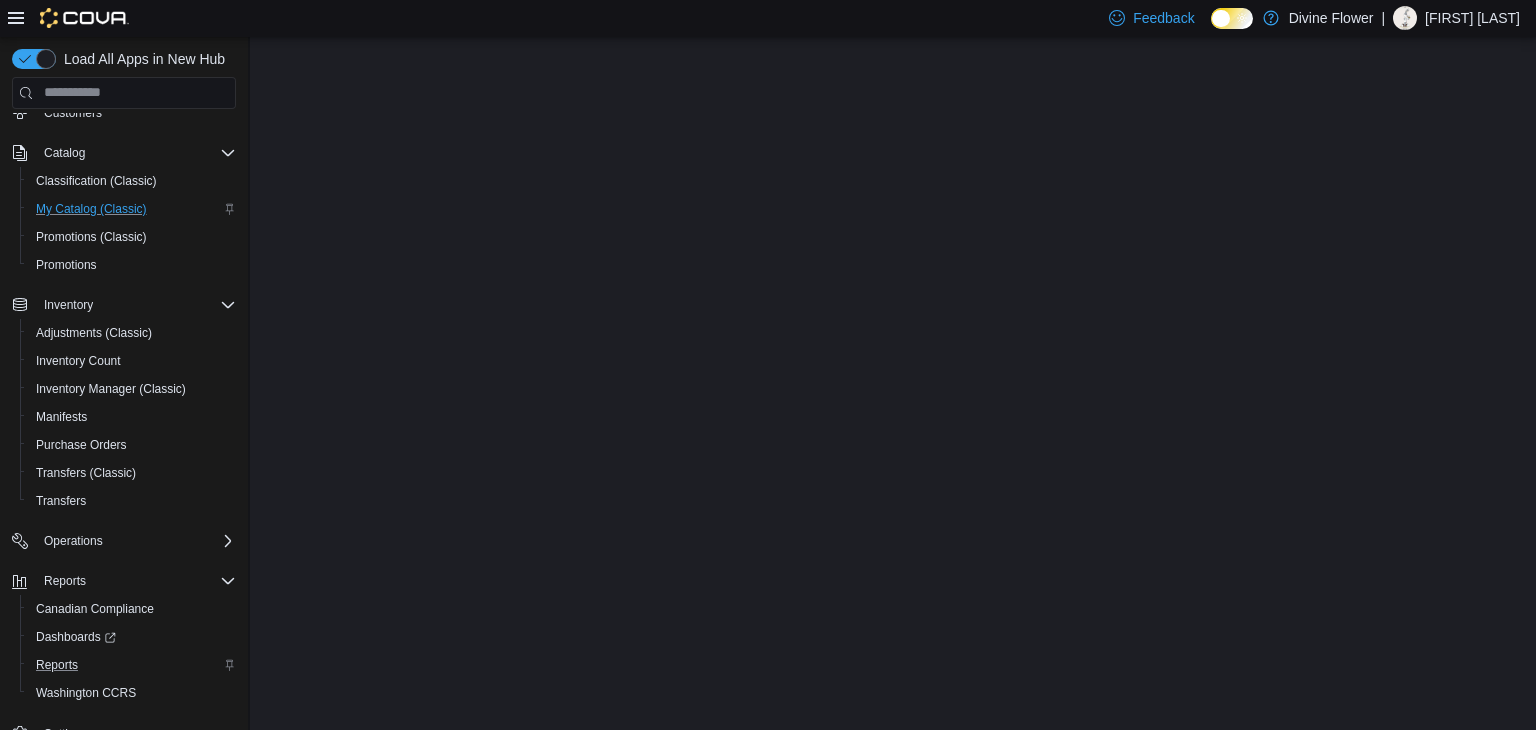 scroll, scrollTop: 0, scrollLeft: 0, axis: both 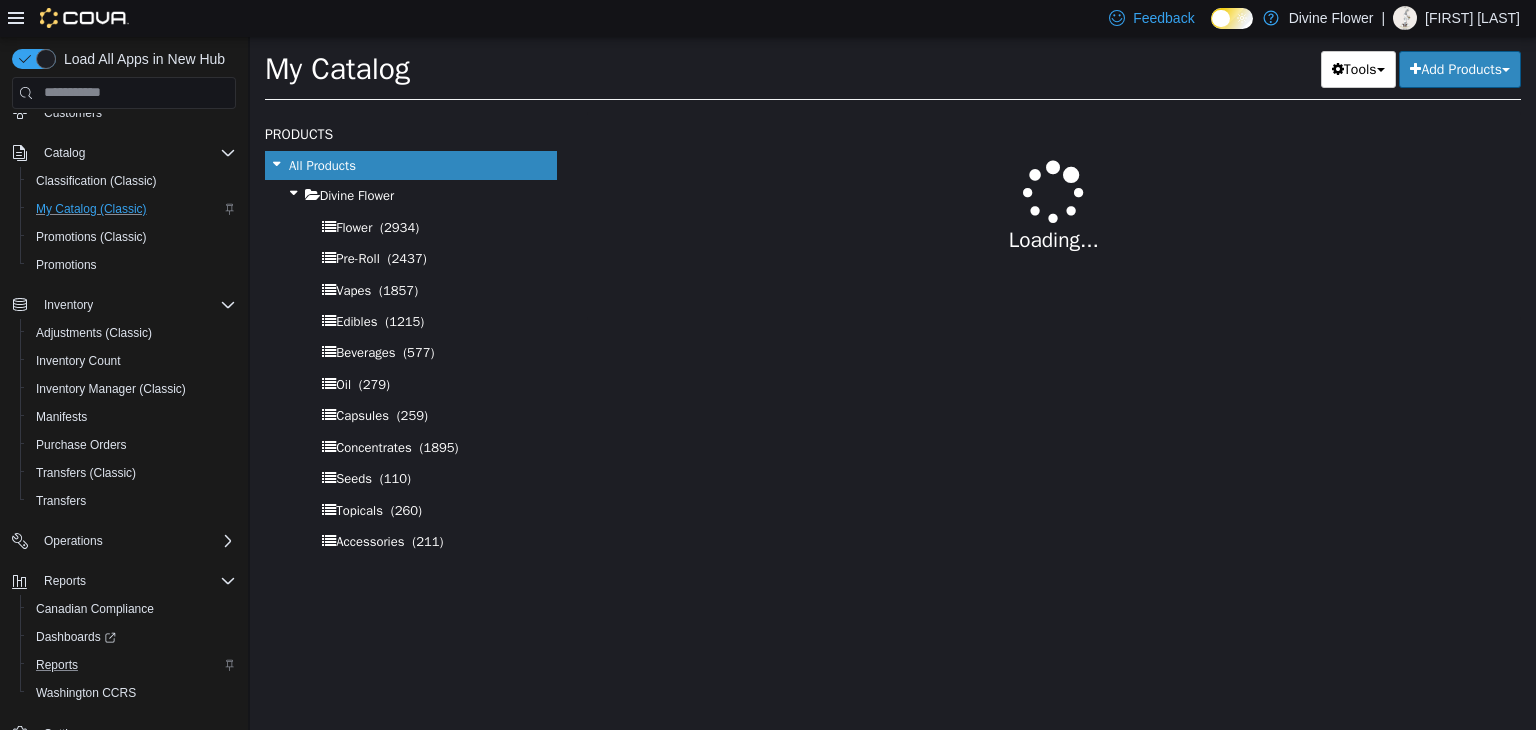 select on "**********" 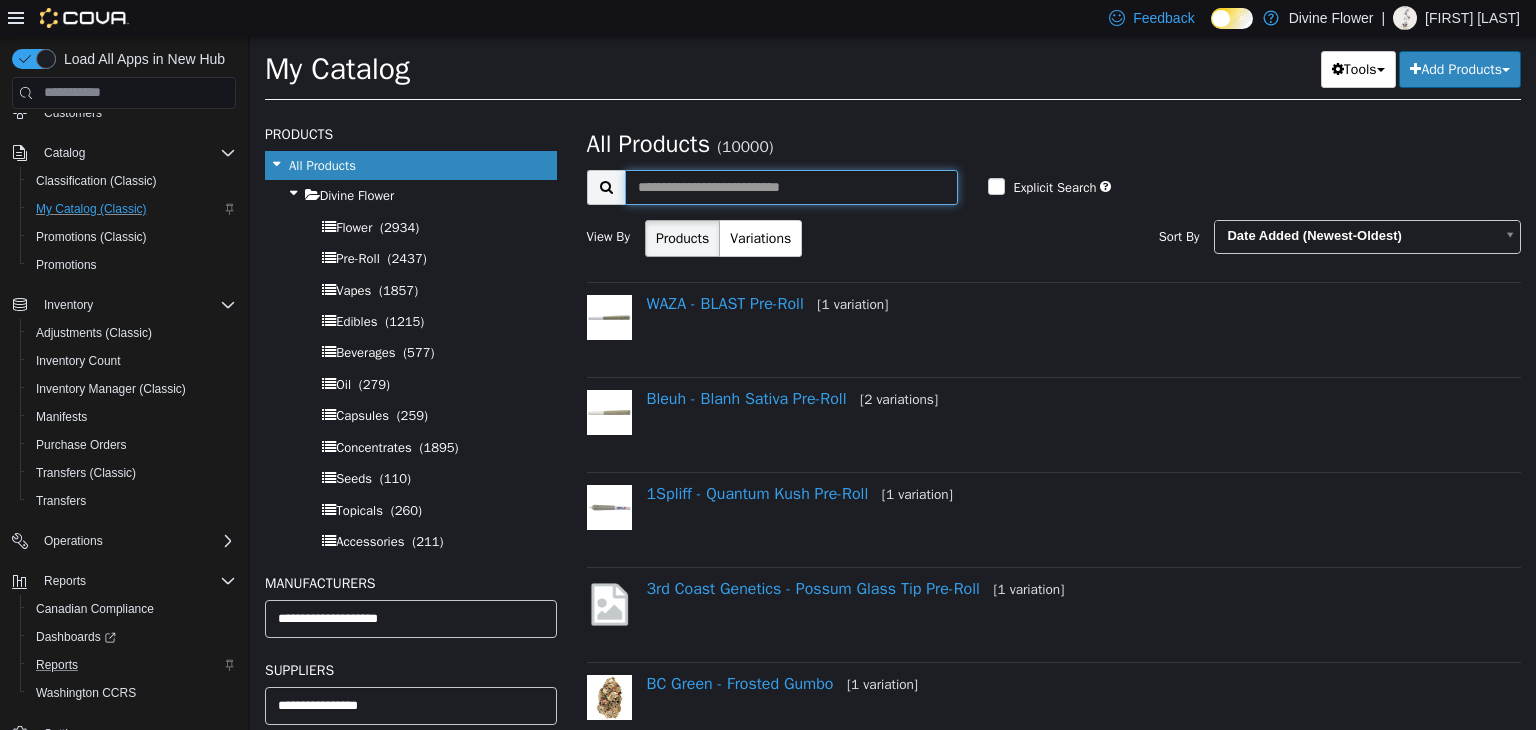 click at bounding box center [792, 186] 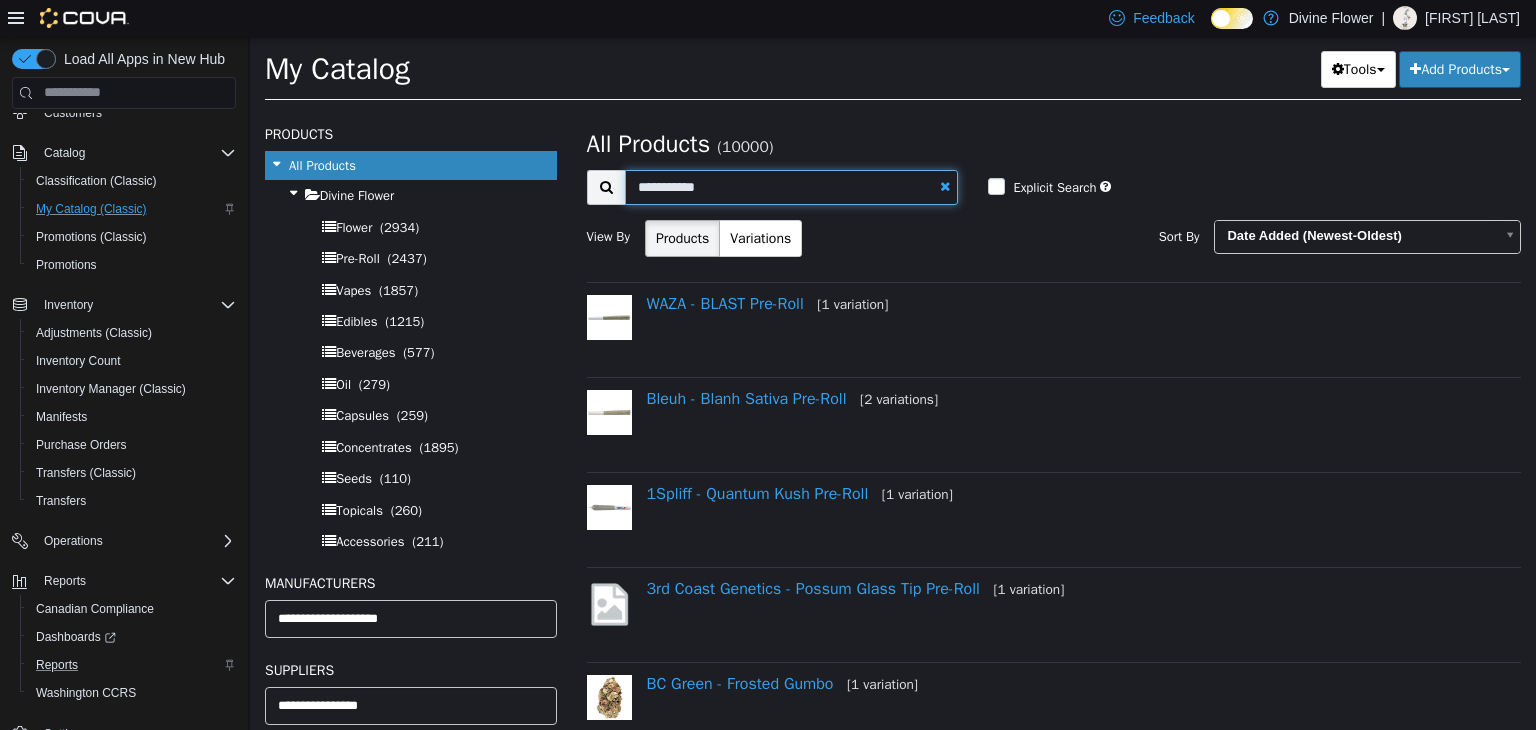 type on "**********" 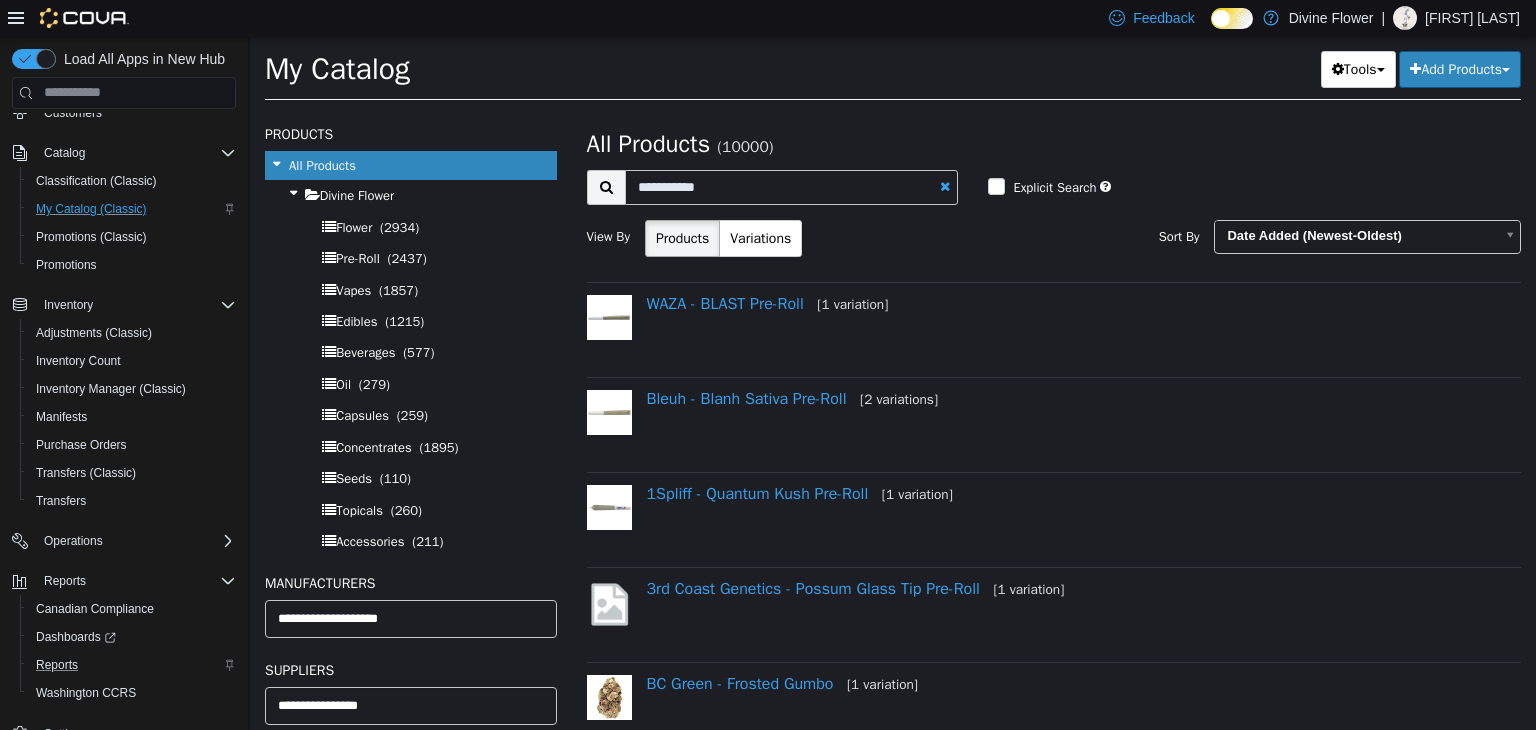 select on "**********" 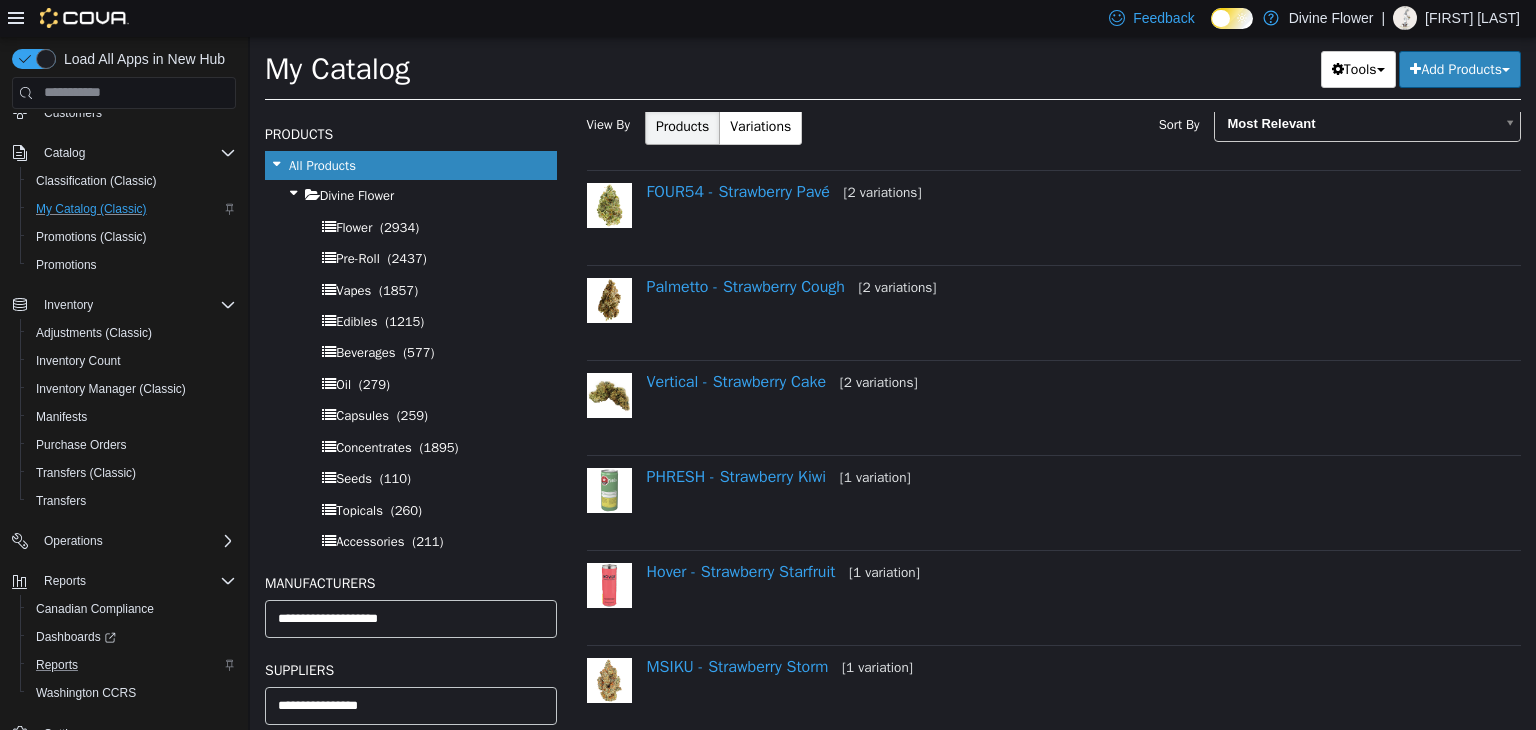 scroll, scrollTop: 0, scrollLeft: 0, axis: both 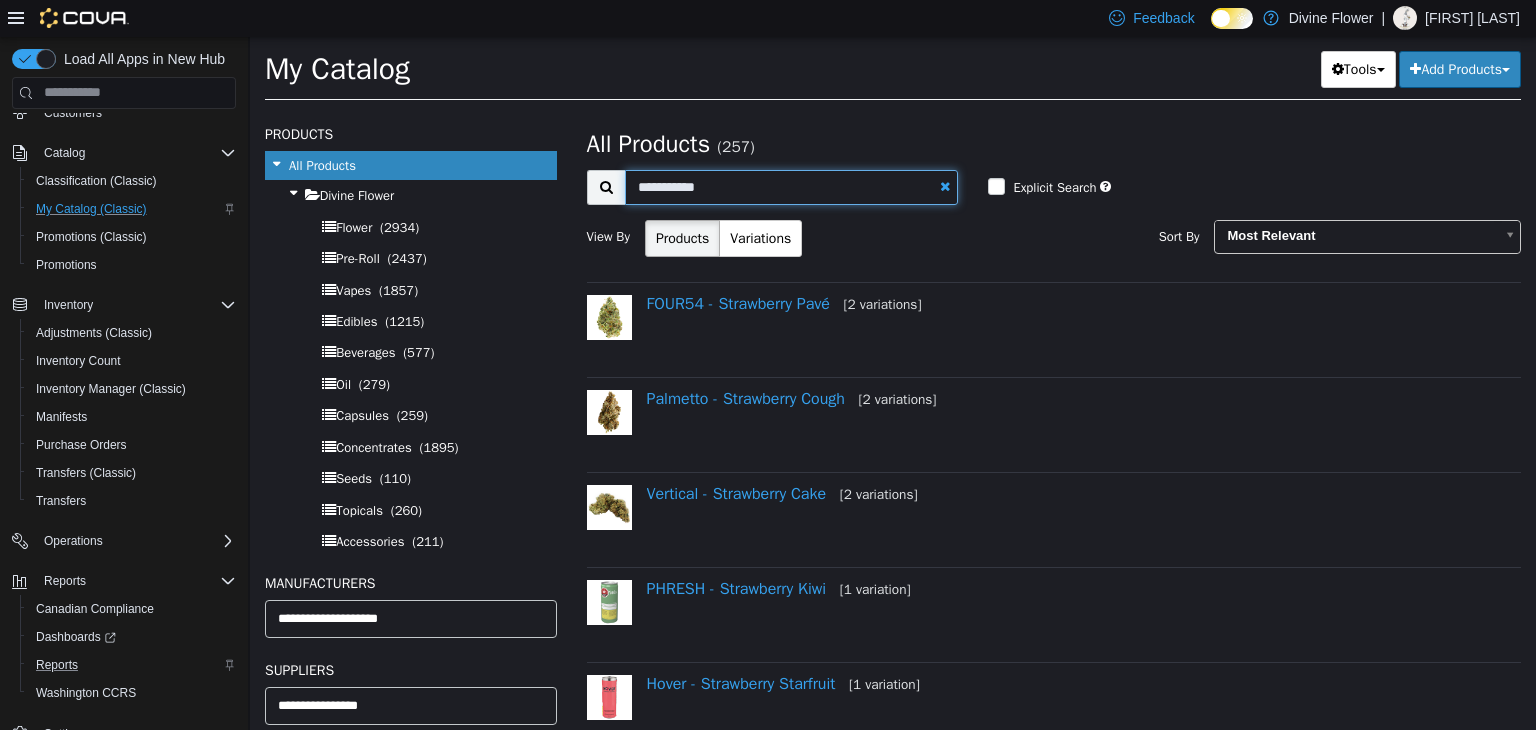 click on "**********" at bounding box center (792, 186) 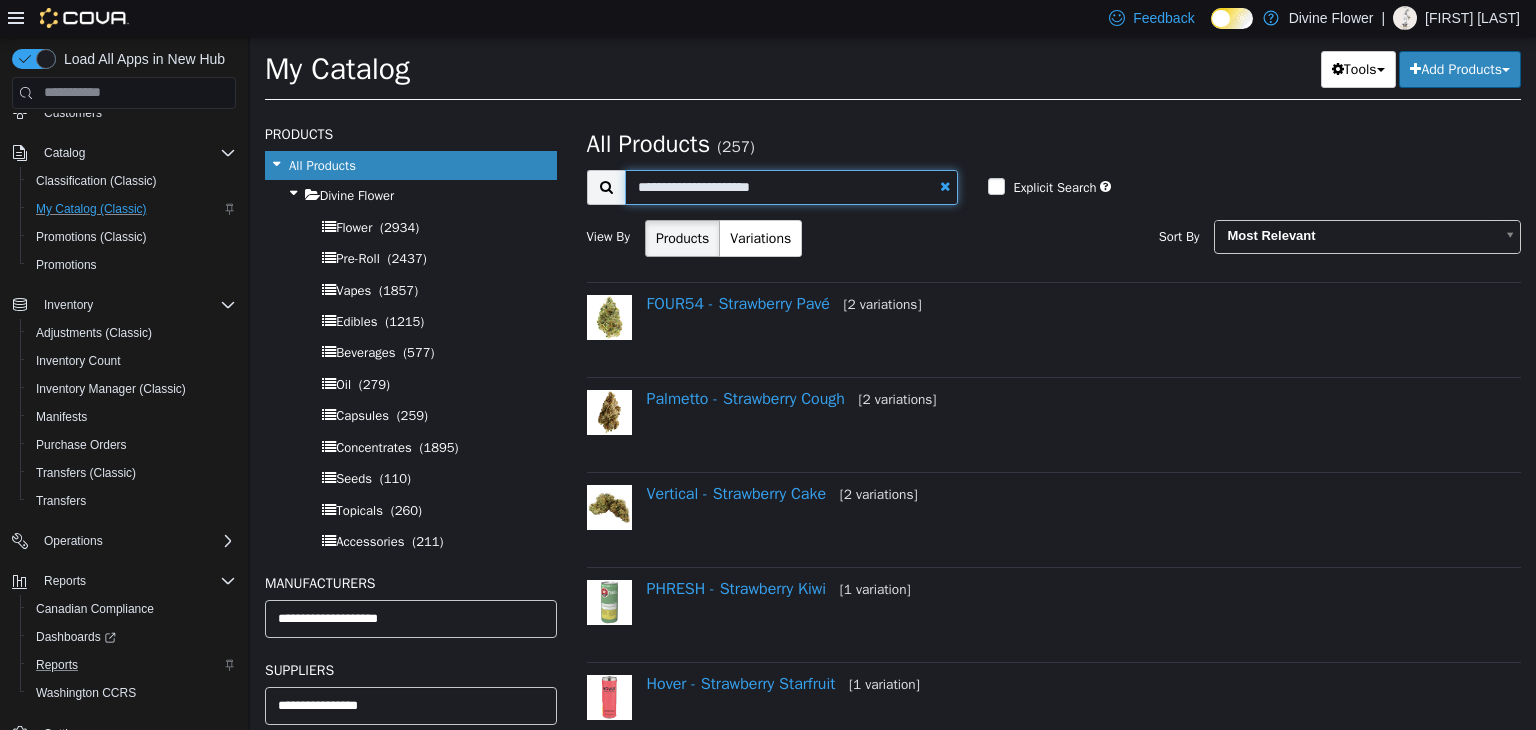 type on "**********" 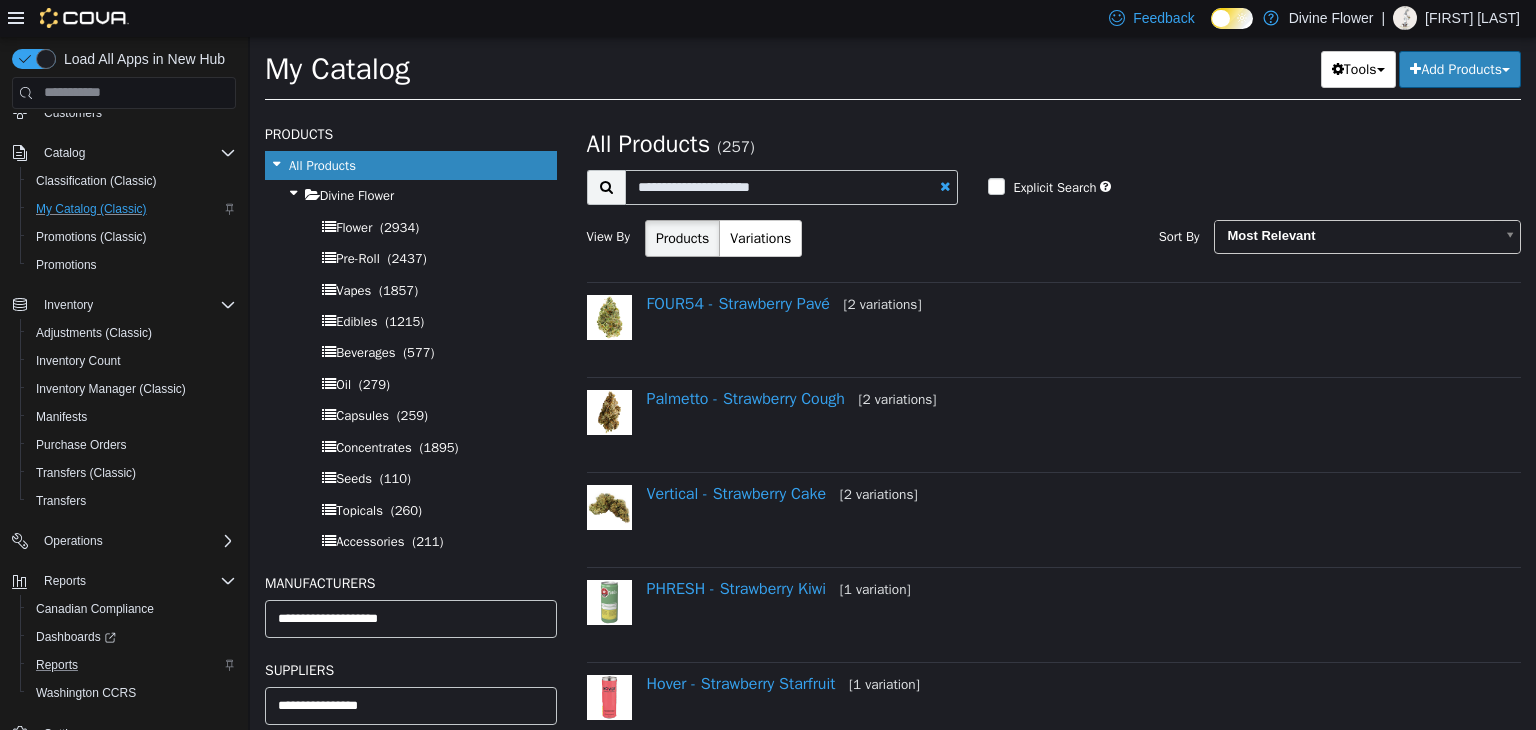 select on "**********" 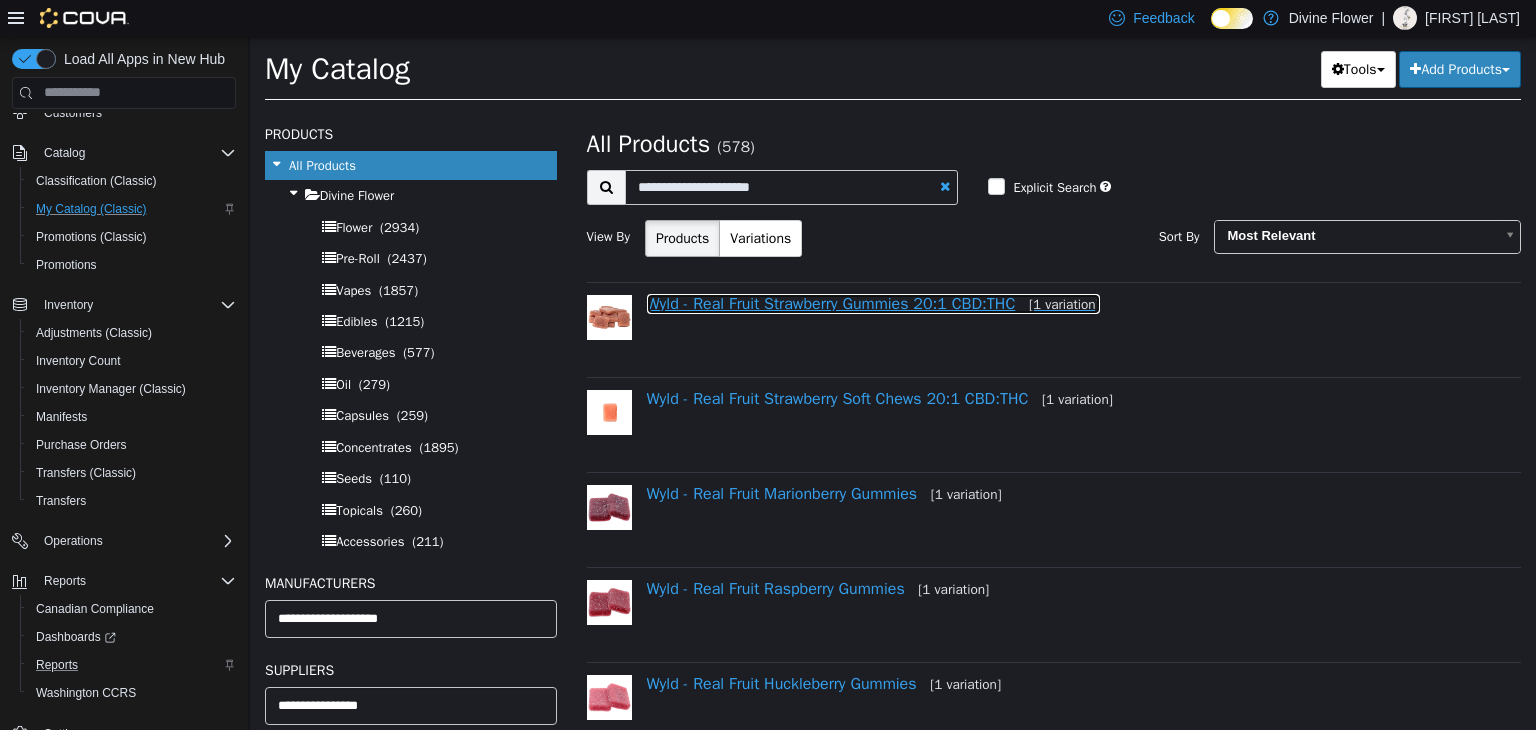 click on "Wyld - Real Fruit Strawberry Gummies 20:1 CBD:THC
[1 variation]" at bounding box center [873, 303] 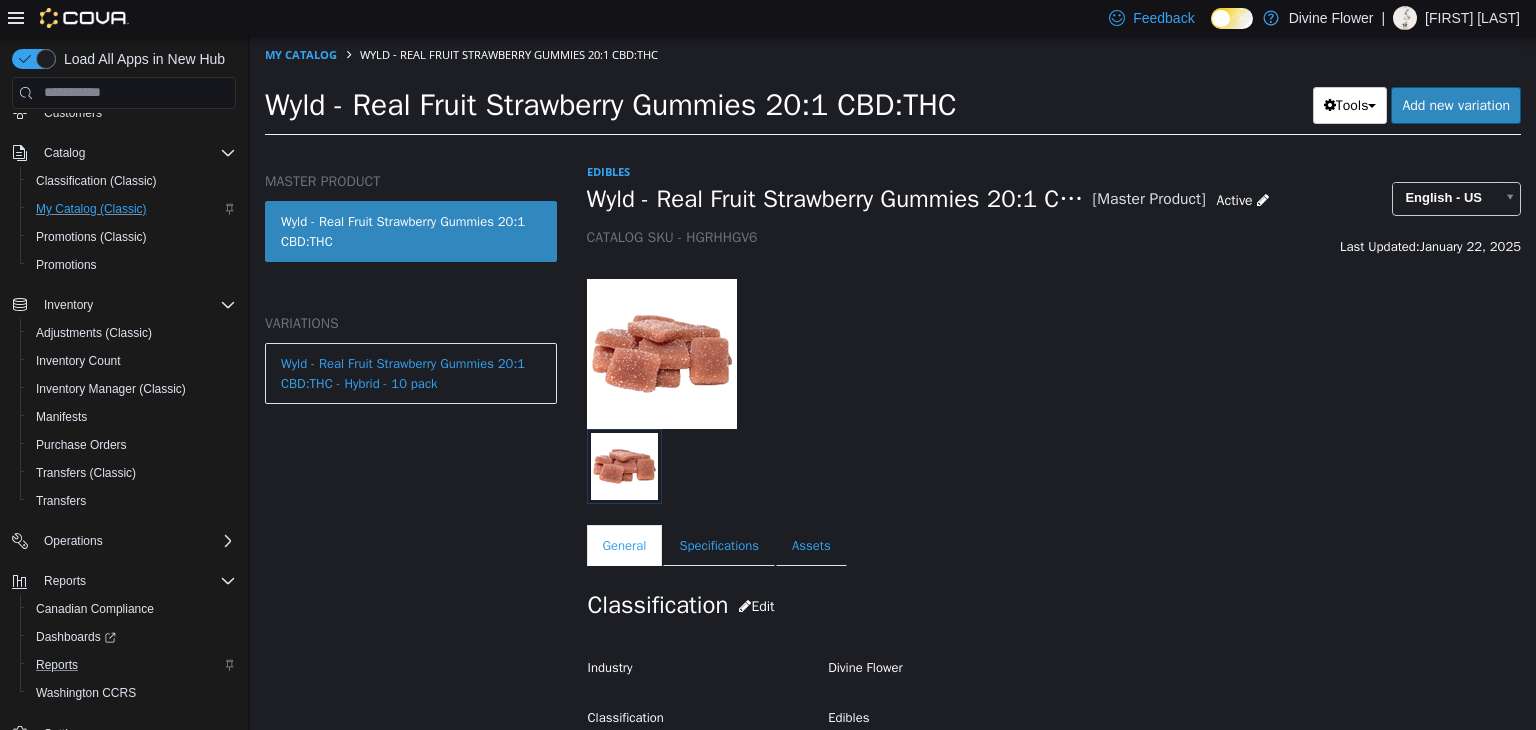 drag, startPoint x: 327, startPoint y: 217, endPoint x: 376, endPoint y: 245, distance: 56.435802 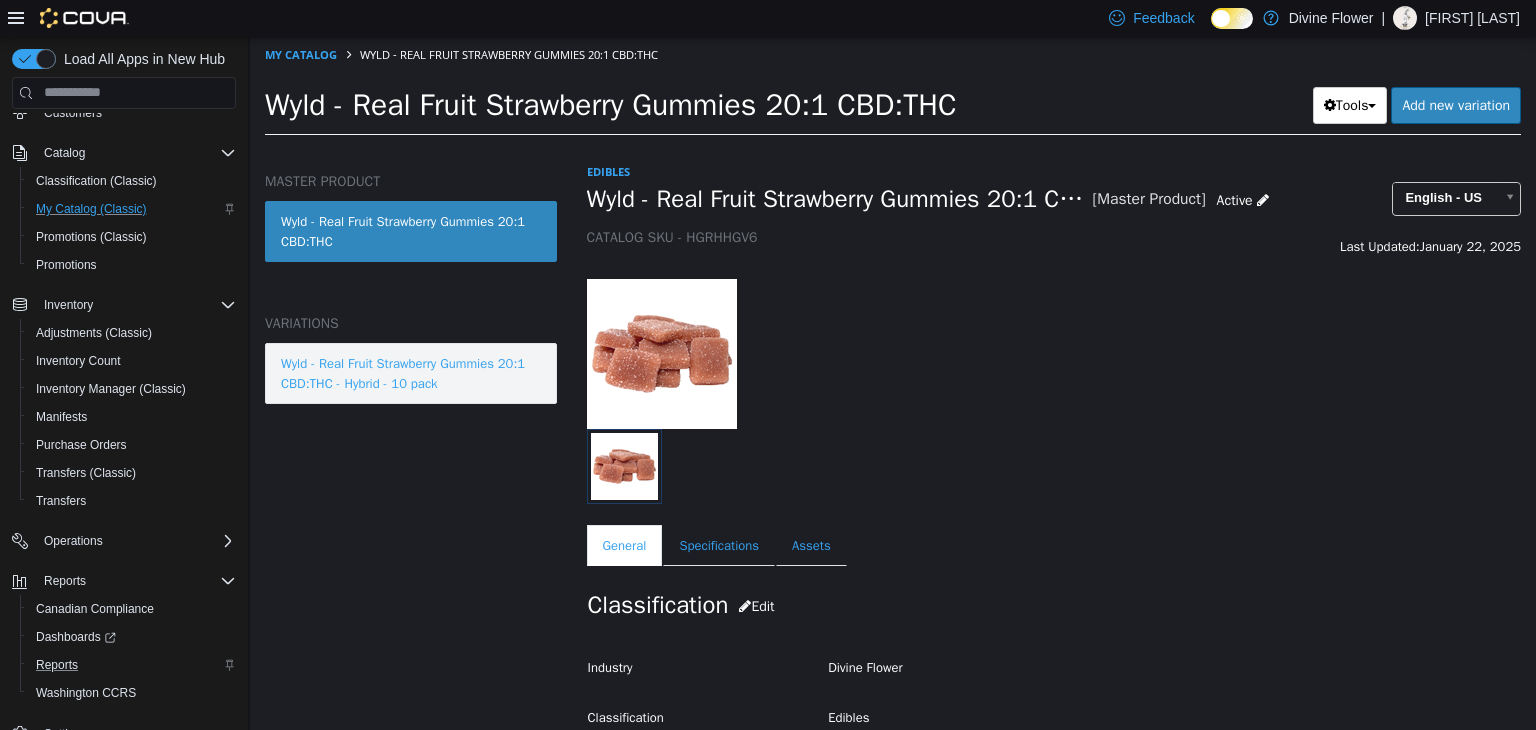 click on "Wyld - Real Fruit Strawberry Gummies 20:1 CBD:THC - Hybrid - 10 pack" at bounding box center (411, 372) 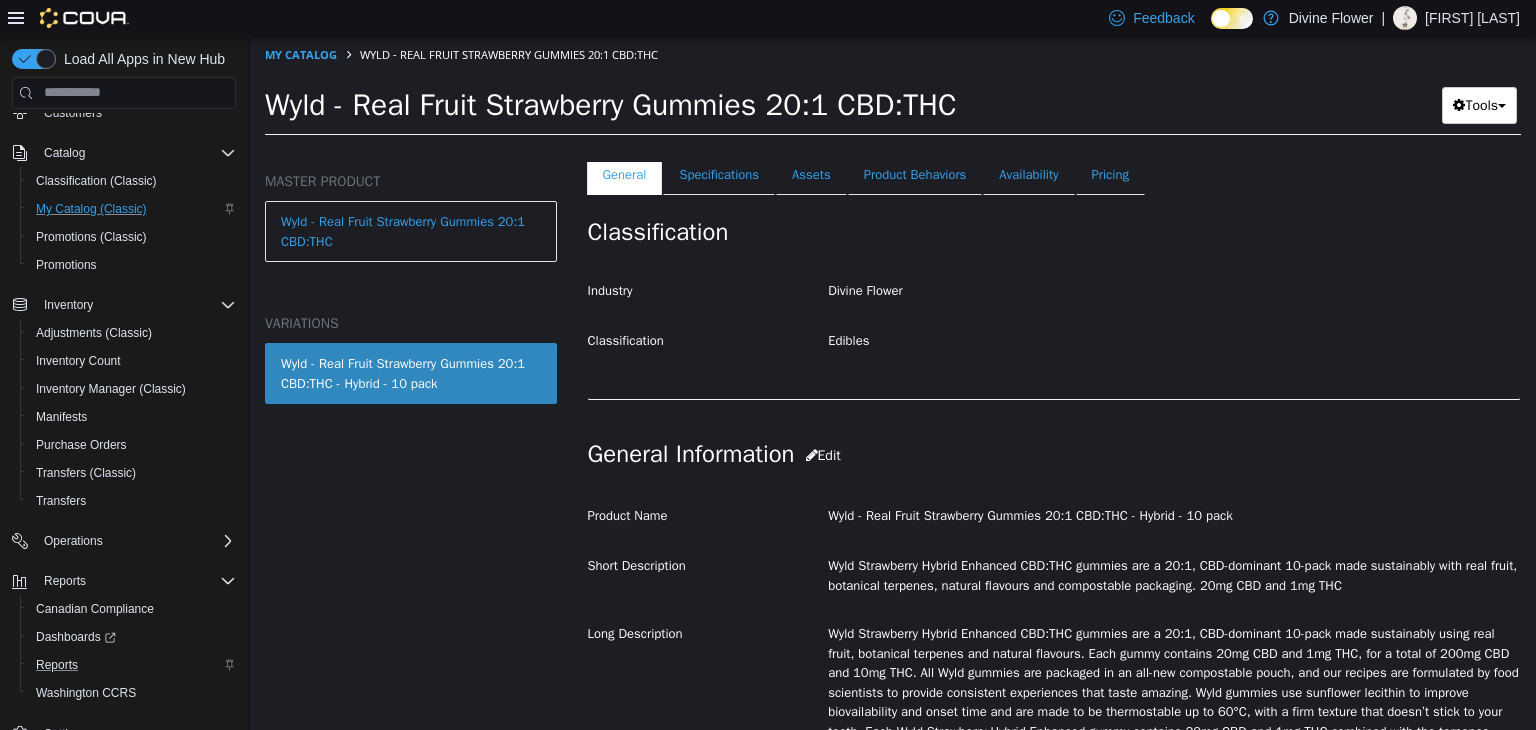 scroll, scrollTop: 370, scrollLeft: 0, axis: vertical 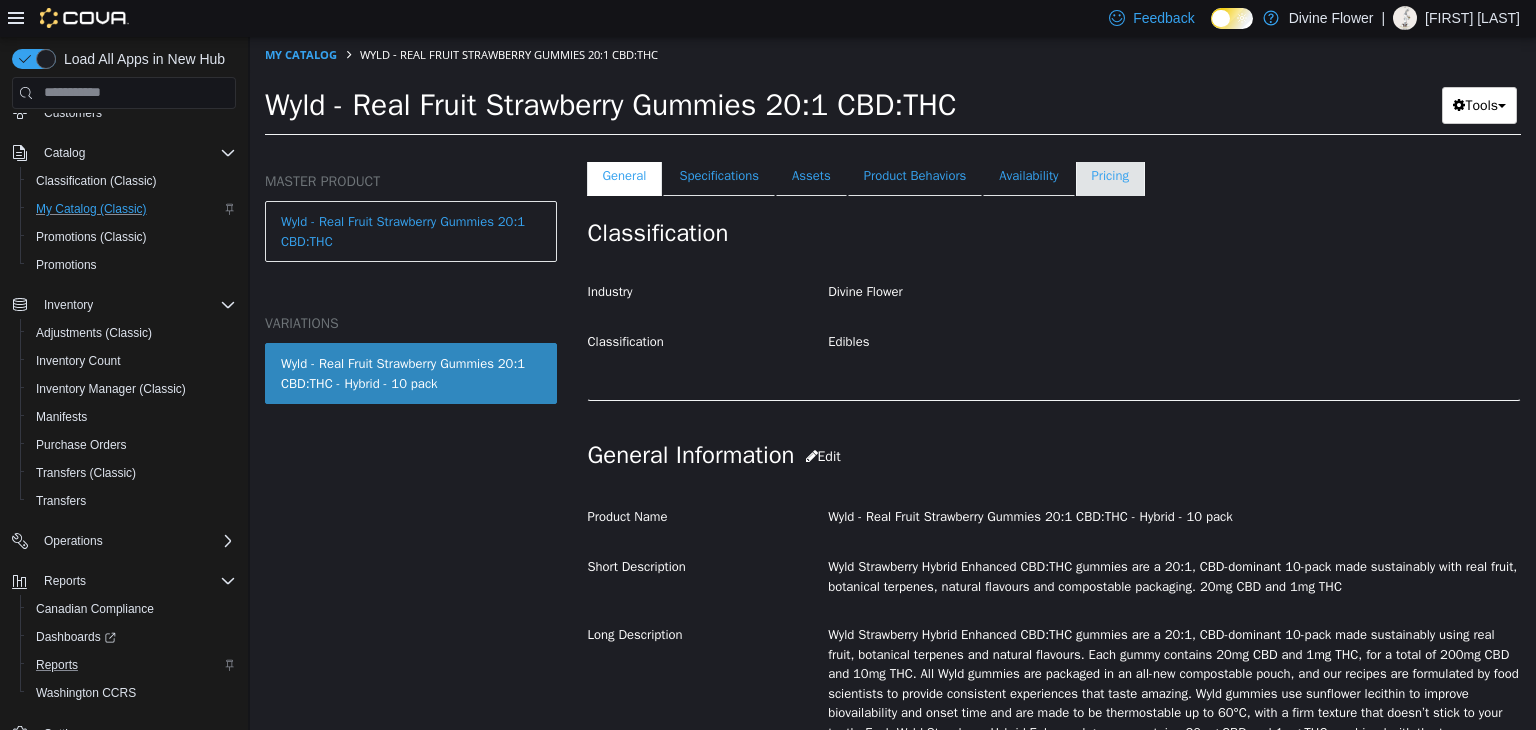 click on "Pricing" at bounding box center (1110, 175) 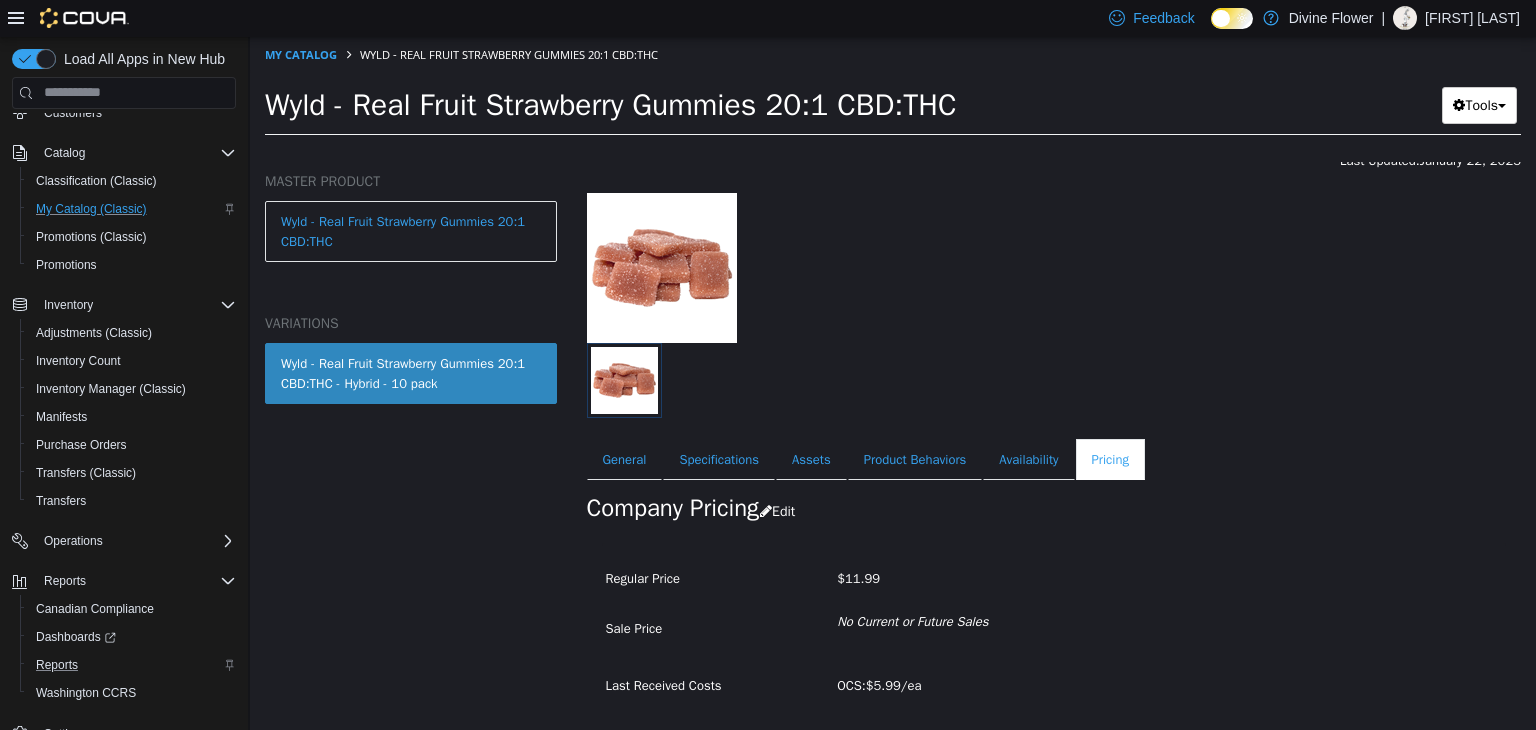 scroll, scrollTop: 147, scrollLeft: 0, axis: vertical 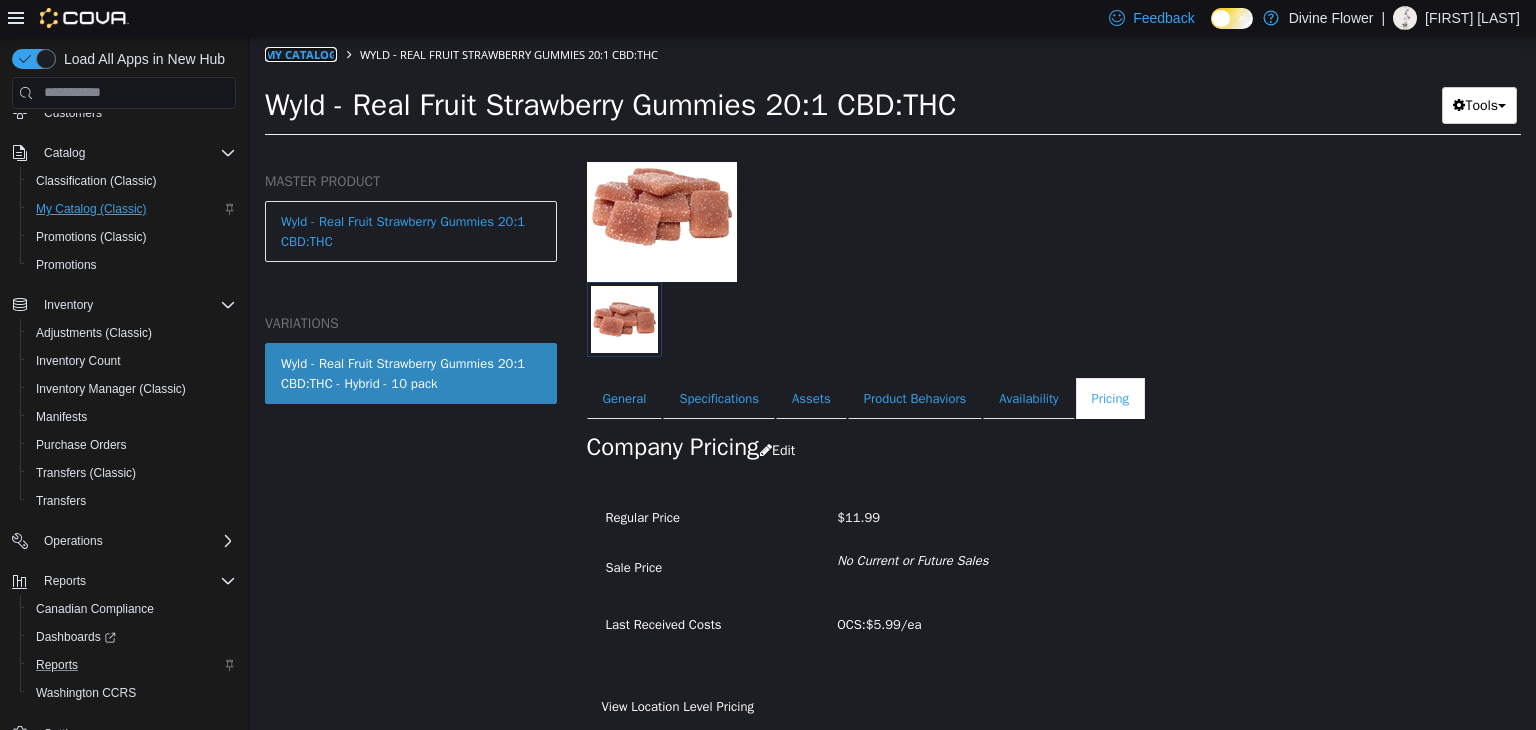 click on "My Catalog" at bounding box center (301, 53) 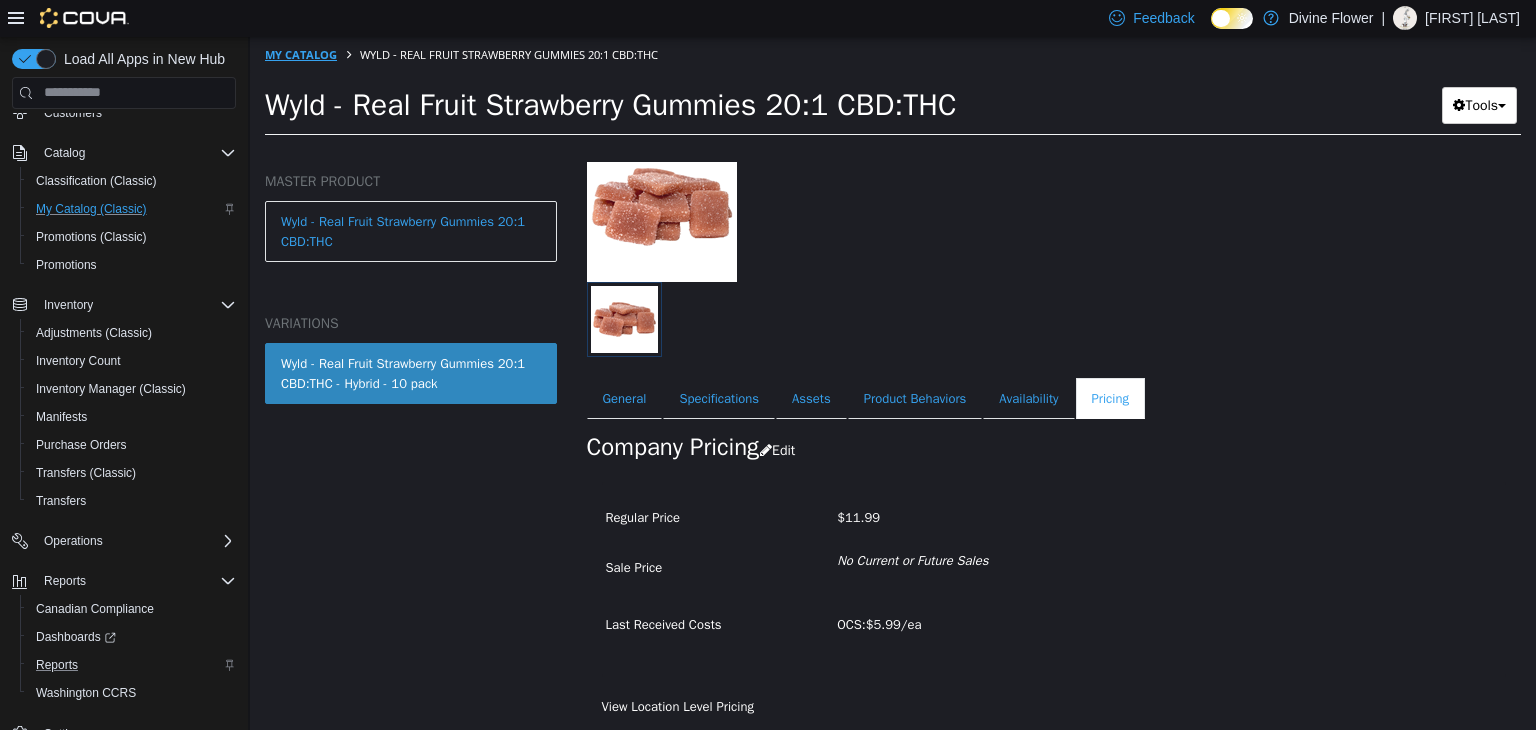select on "**********" 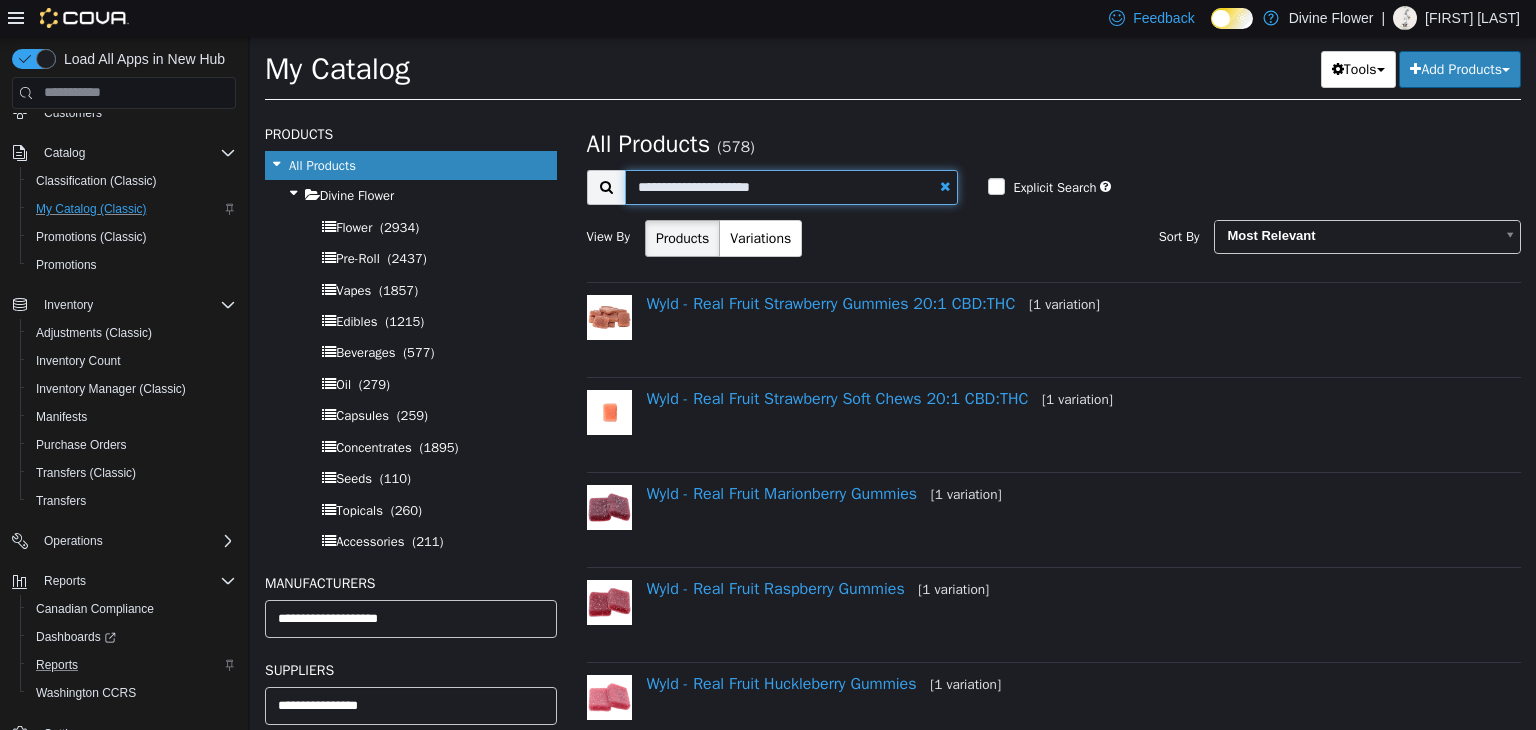 click on "**********" at bounding box center (792, 186) 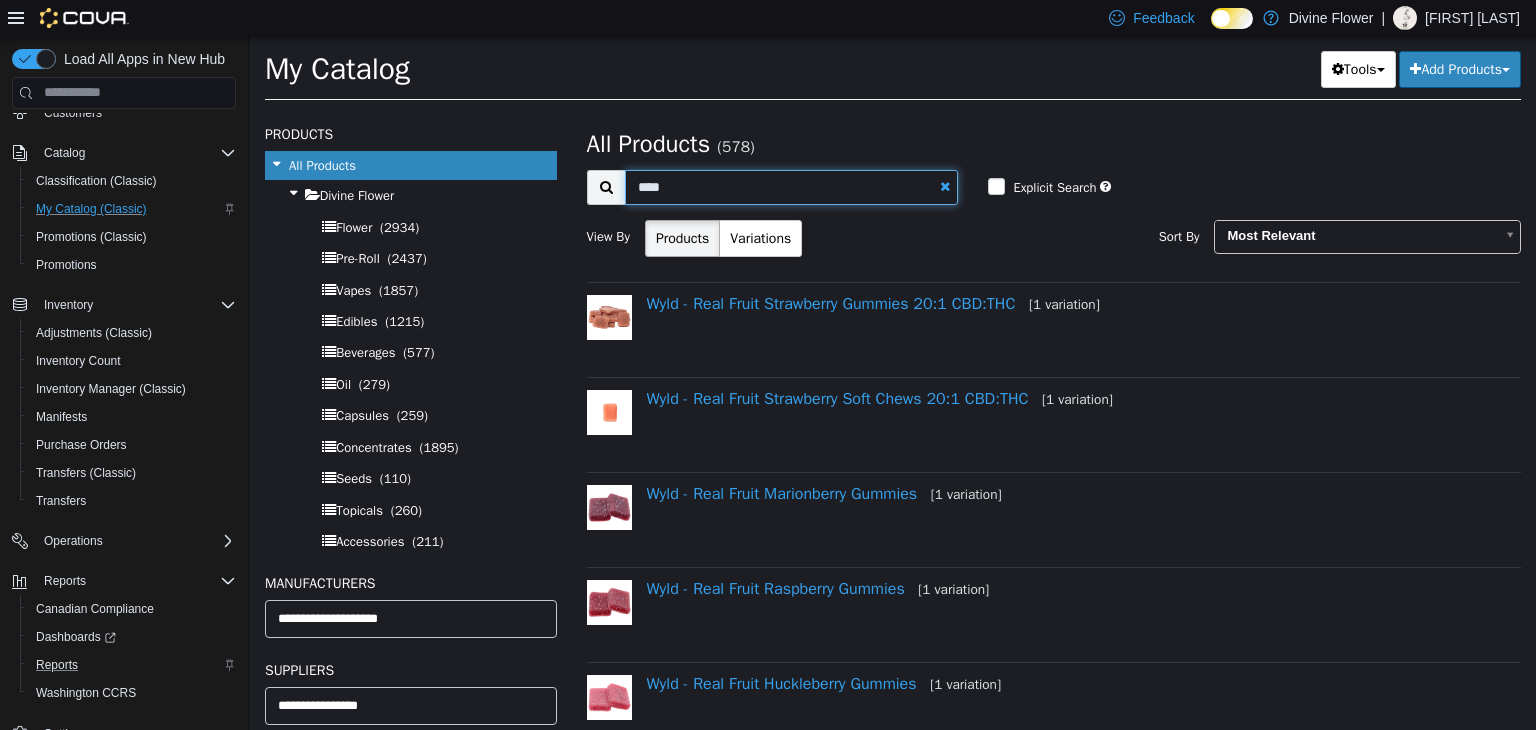 type on "****" 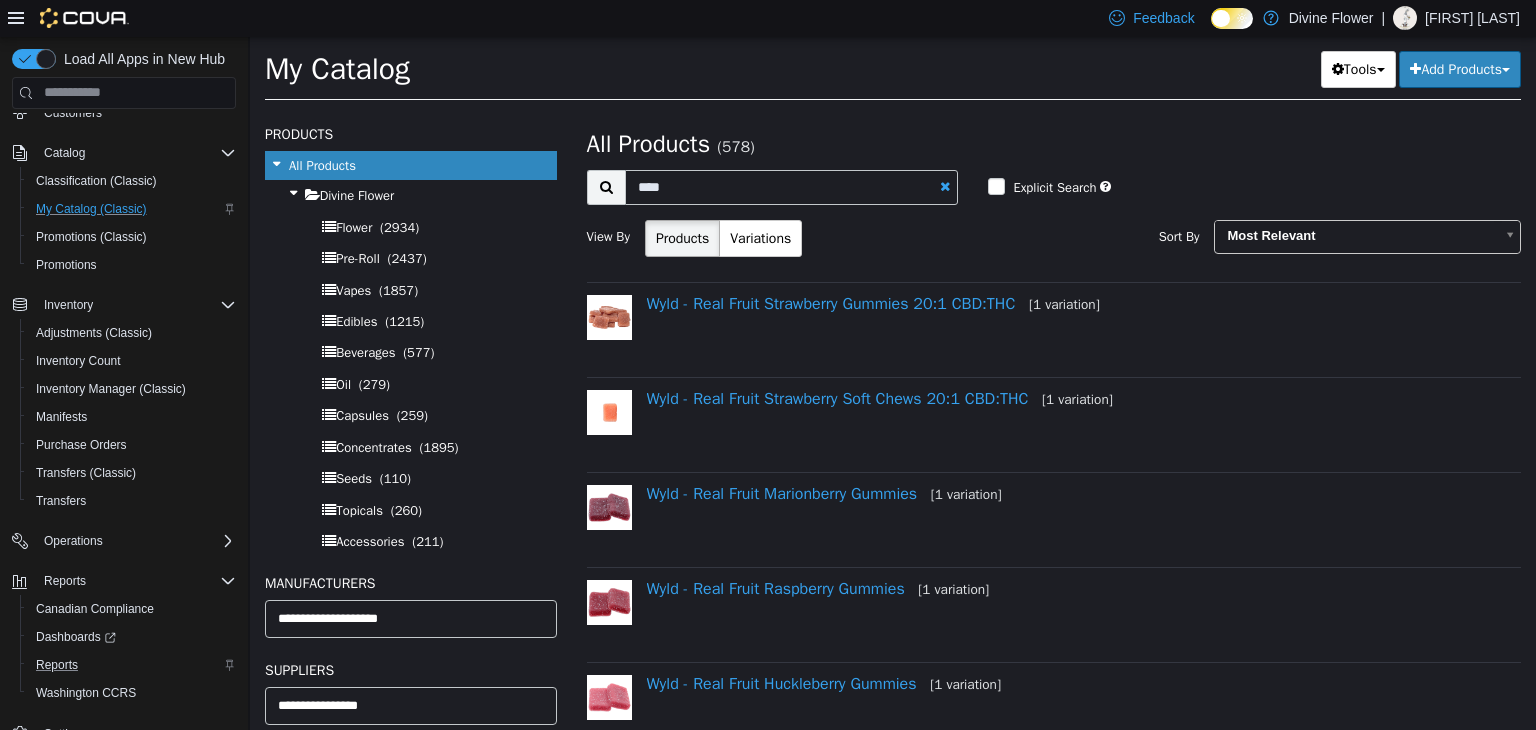 select on "**********" 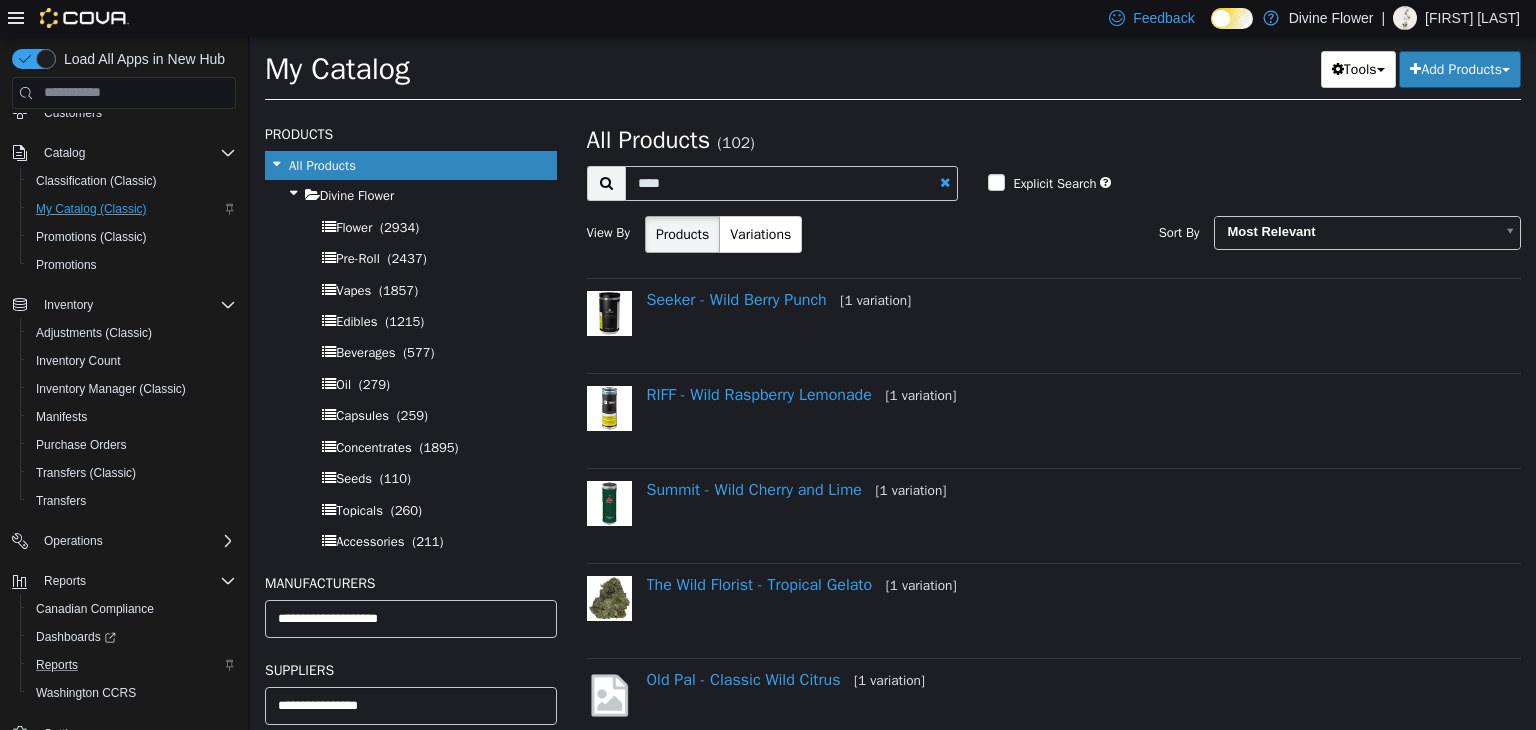 scroll, scrollTop: 0, scrollLeft: 0, axis: both 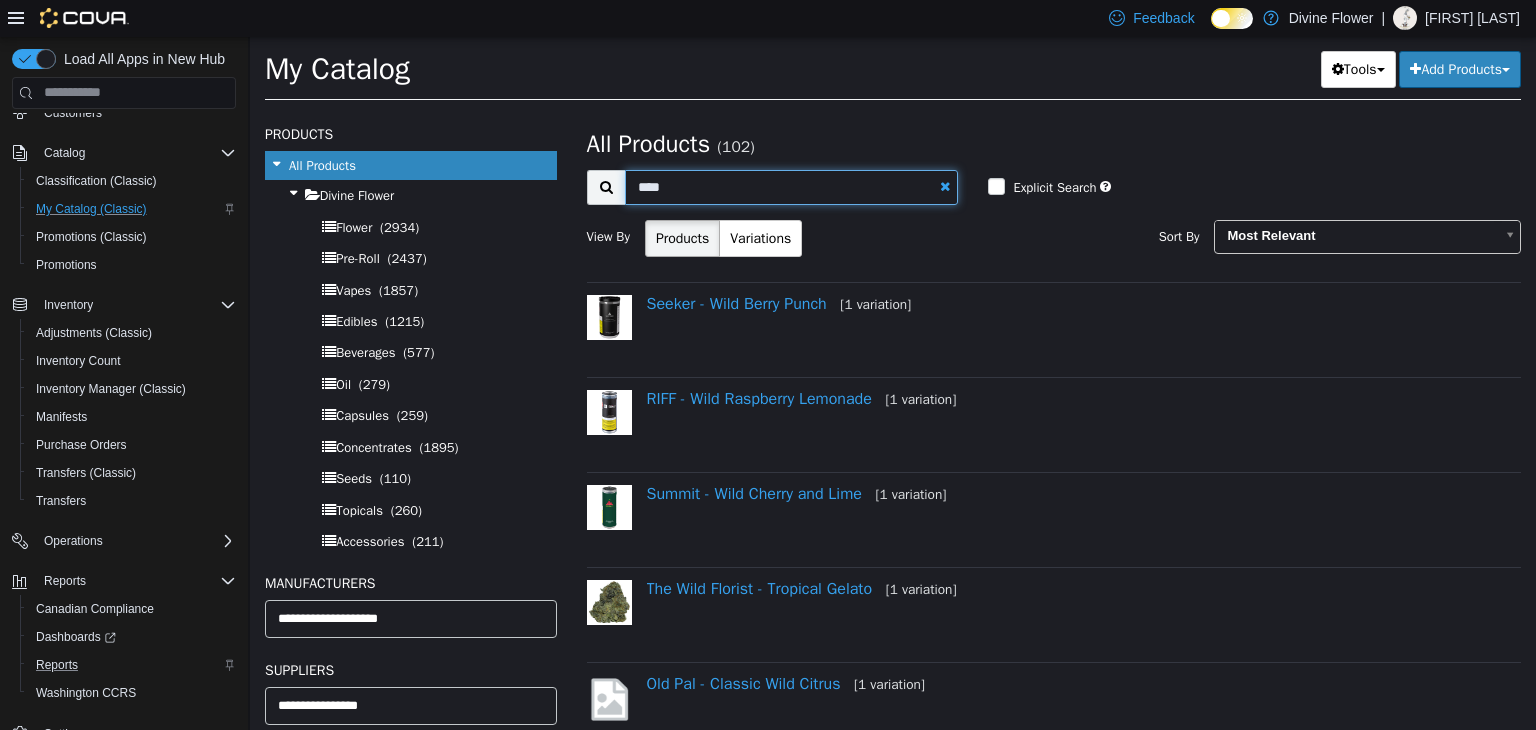 click on "****" at bounding box center [792, 186] 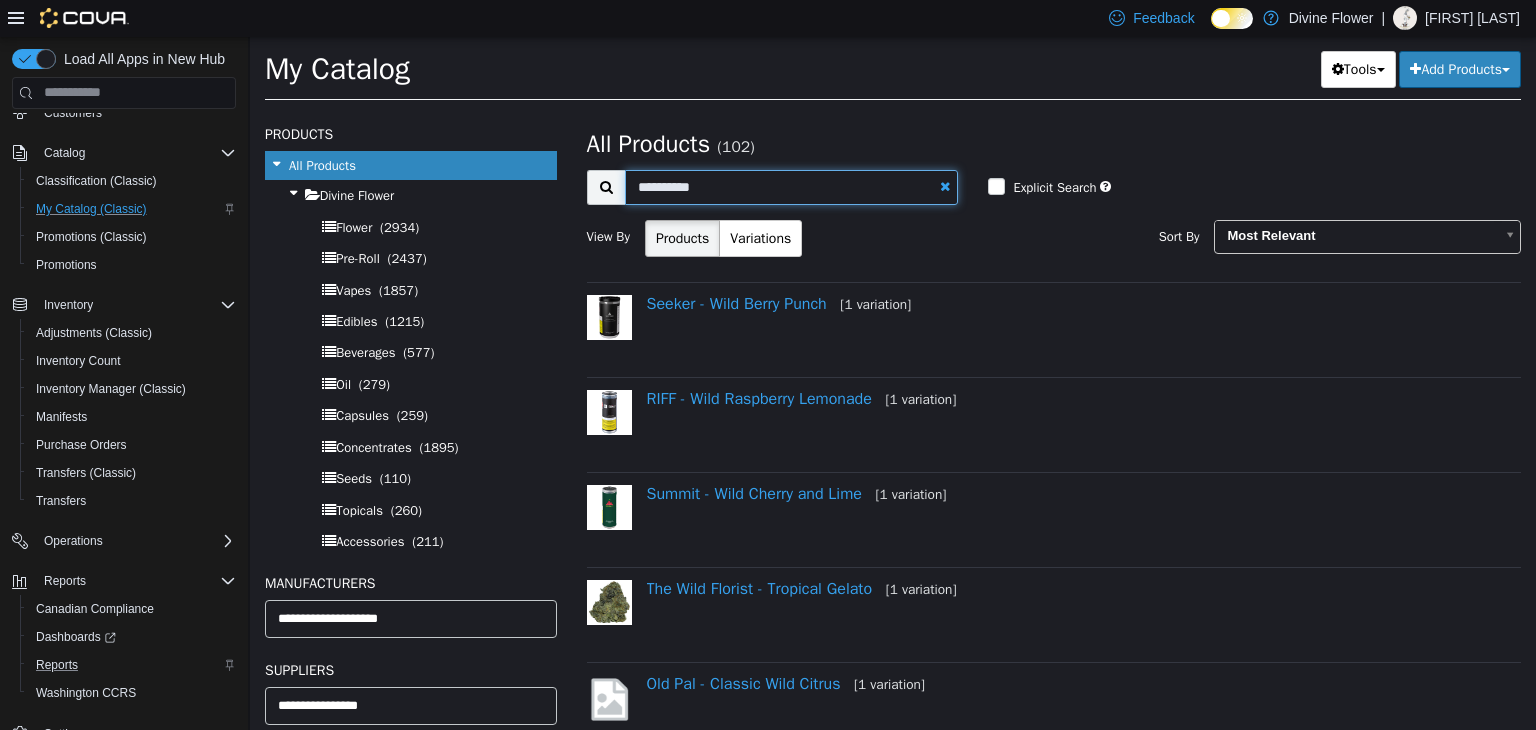 type on "**********" 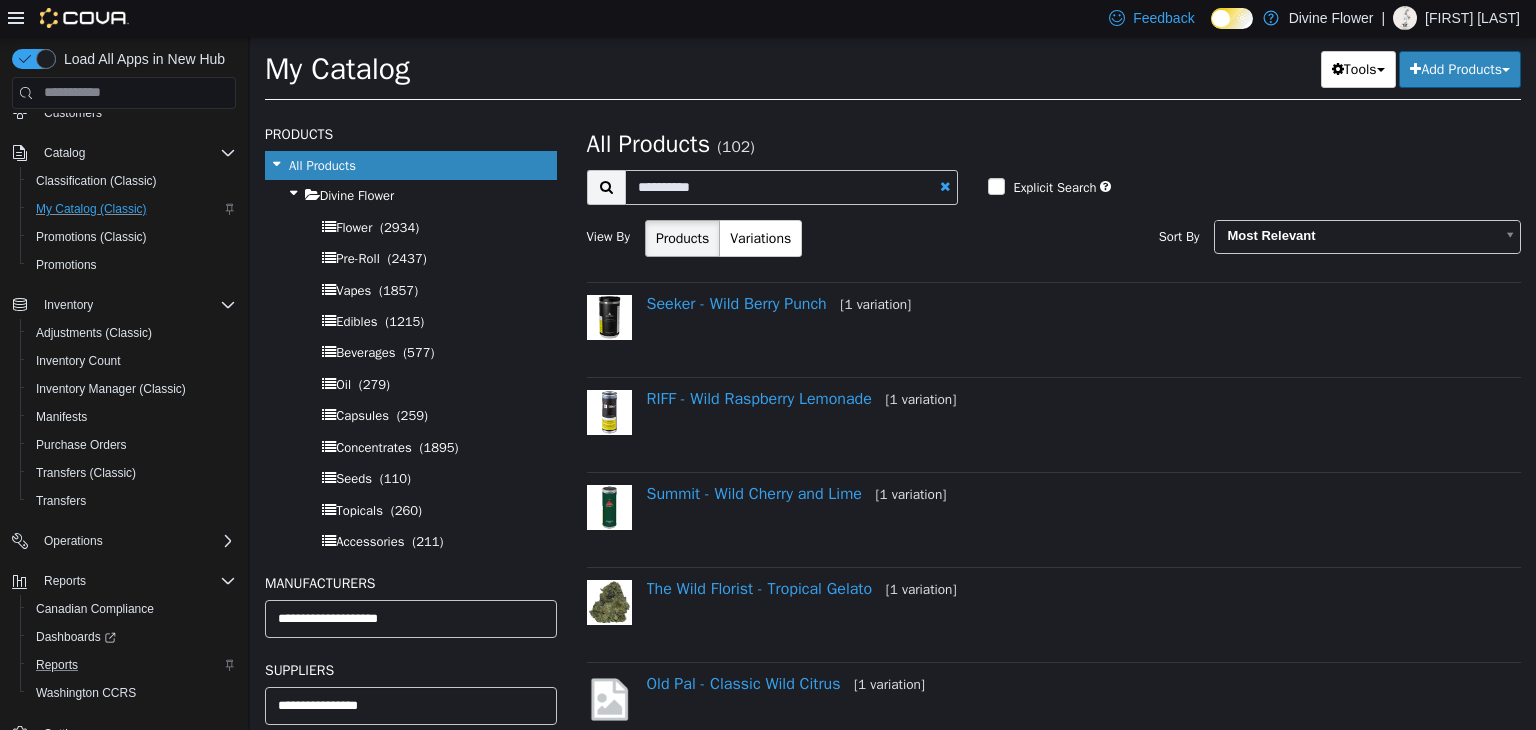 select on "**********" 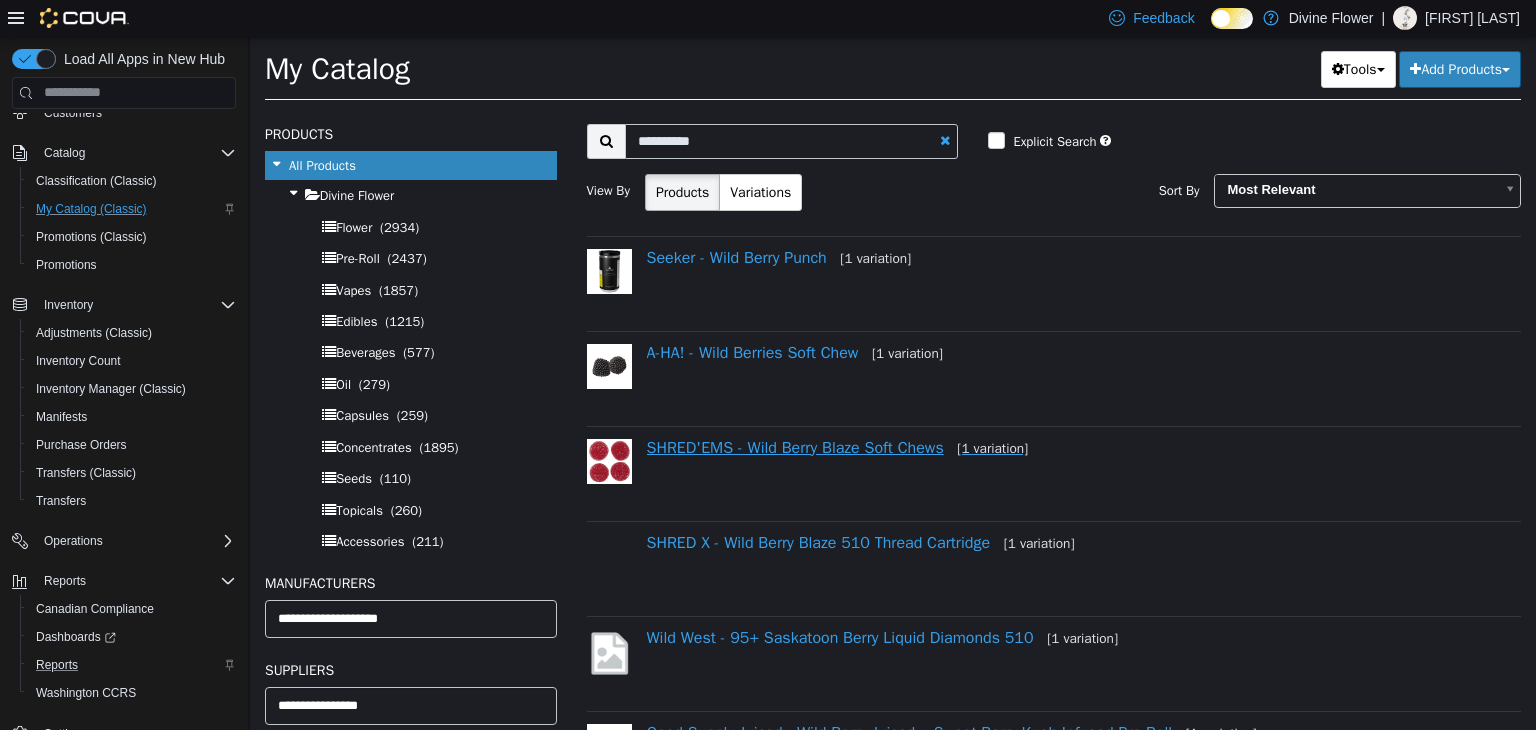 scroll, scrollTop: 52, scrollLeft: 0, axis: vertical 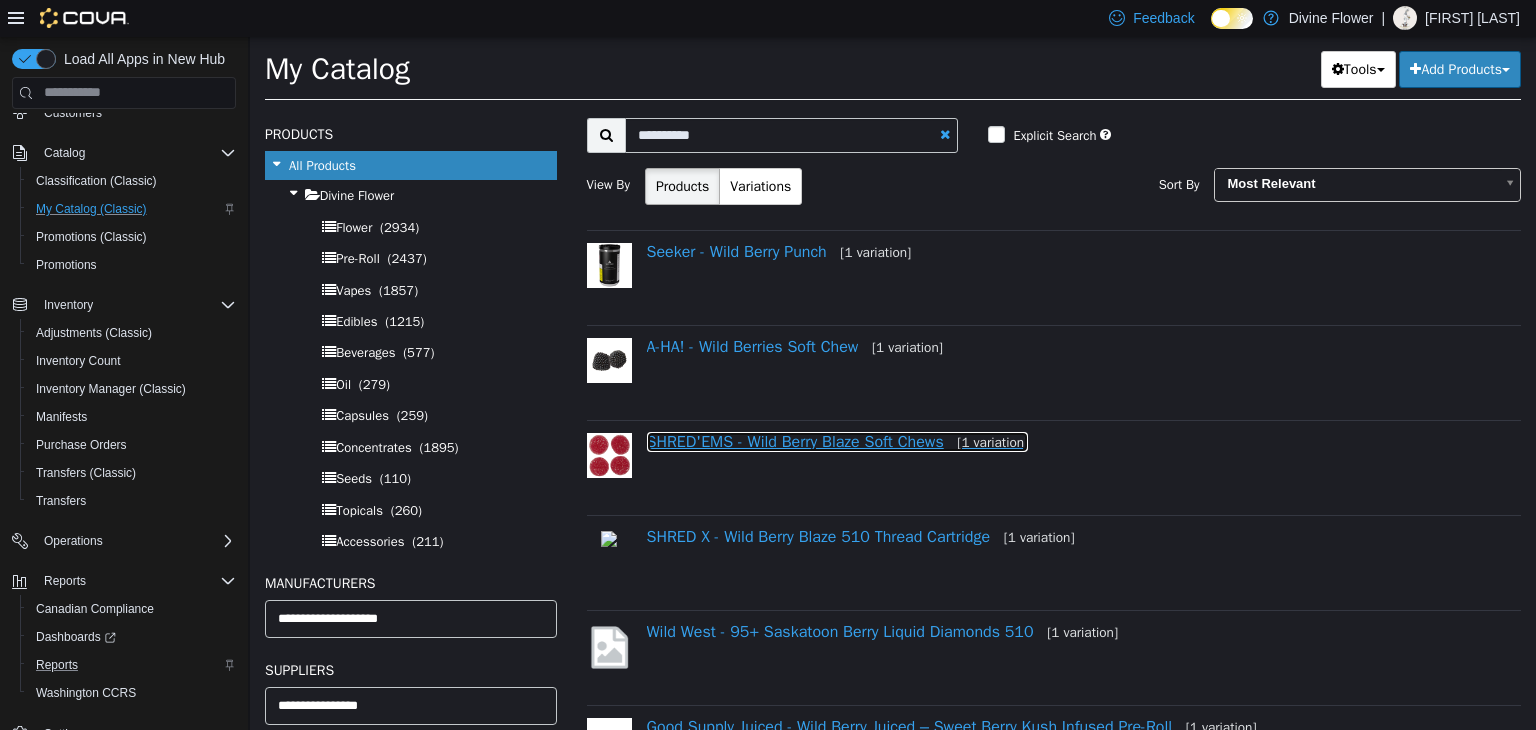 click on "SHRED'EMS - Wild Berry Blaze Soft Chews
[1 variation]" at bounding box center [838, 441] 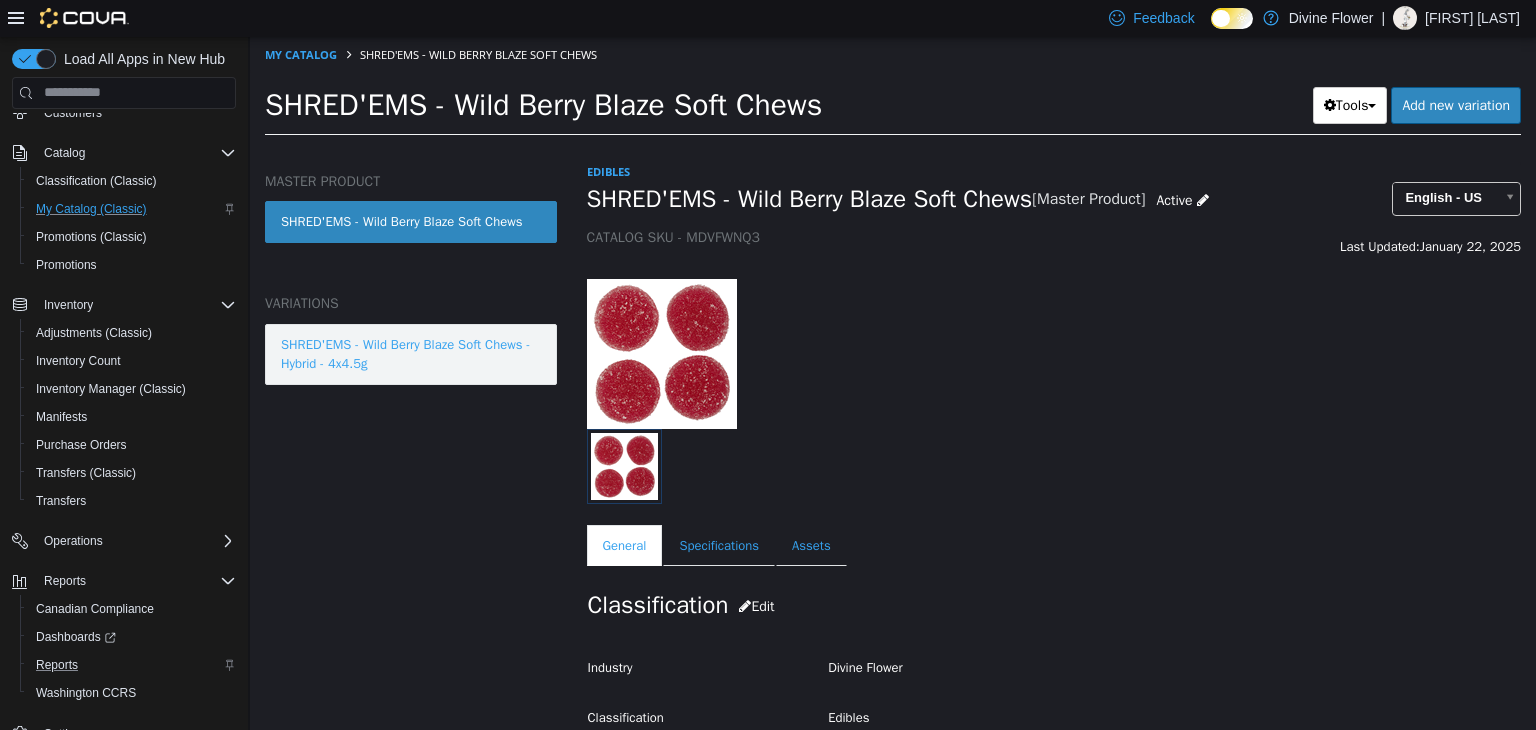 click on "SHRED'EMS - Wild Berry Blaze Soft Chews - Hybrid - 4x4.5g" at bounding box center (411, 353) 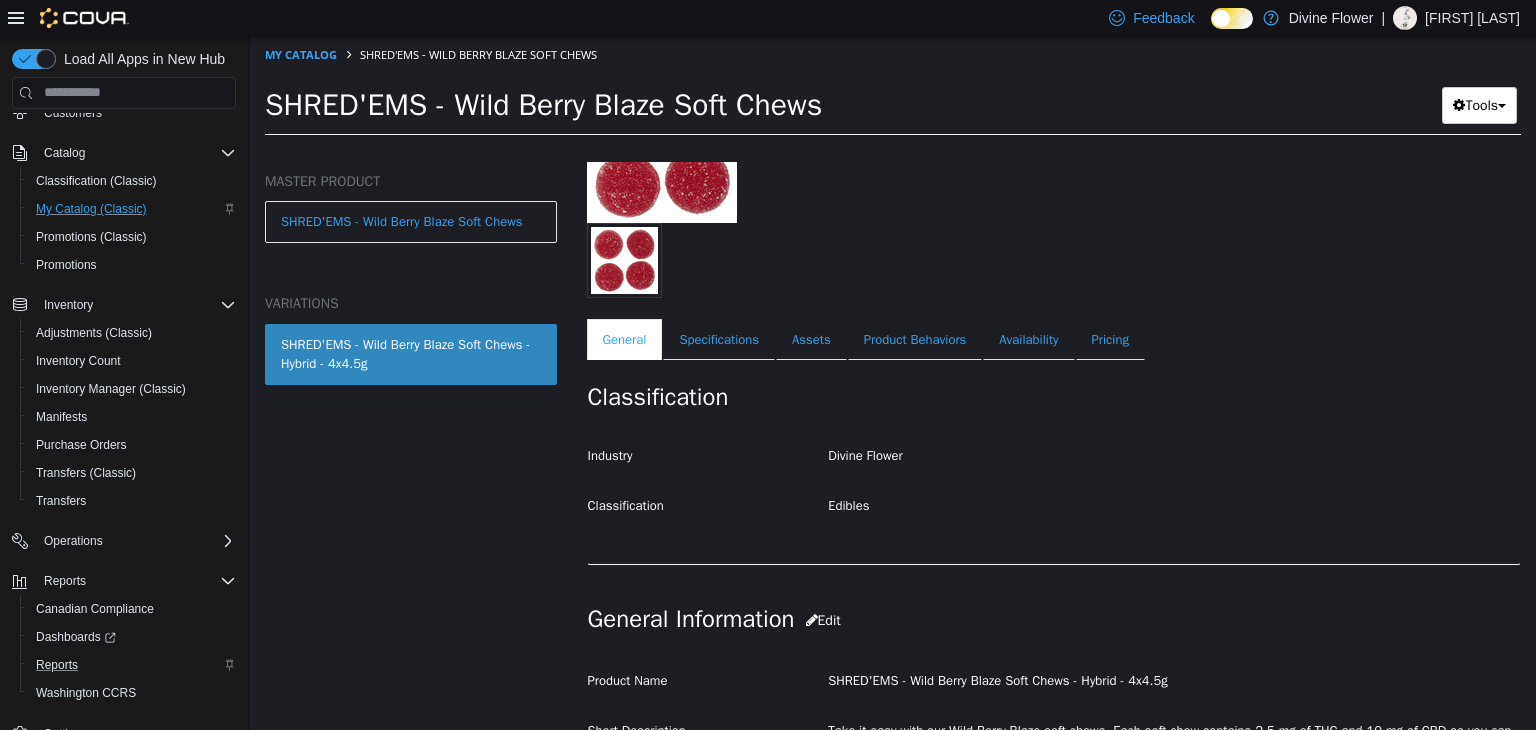 scroll, scrollTop: 208, scrollLeft: 0, axis: vertical 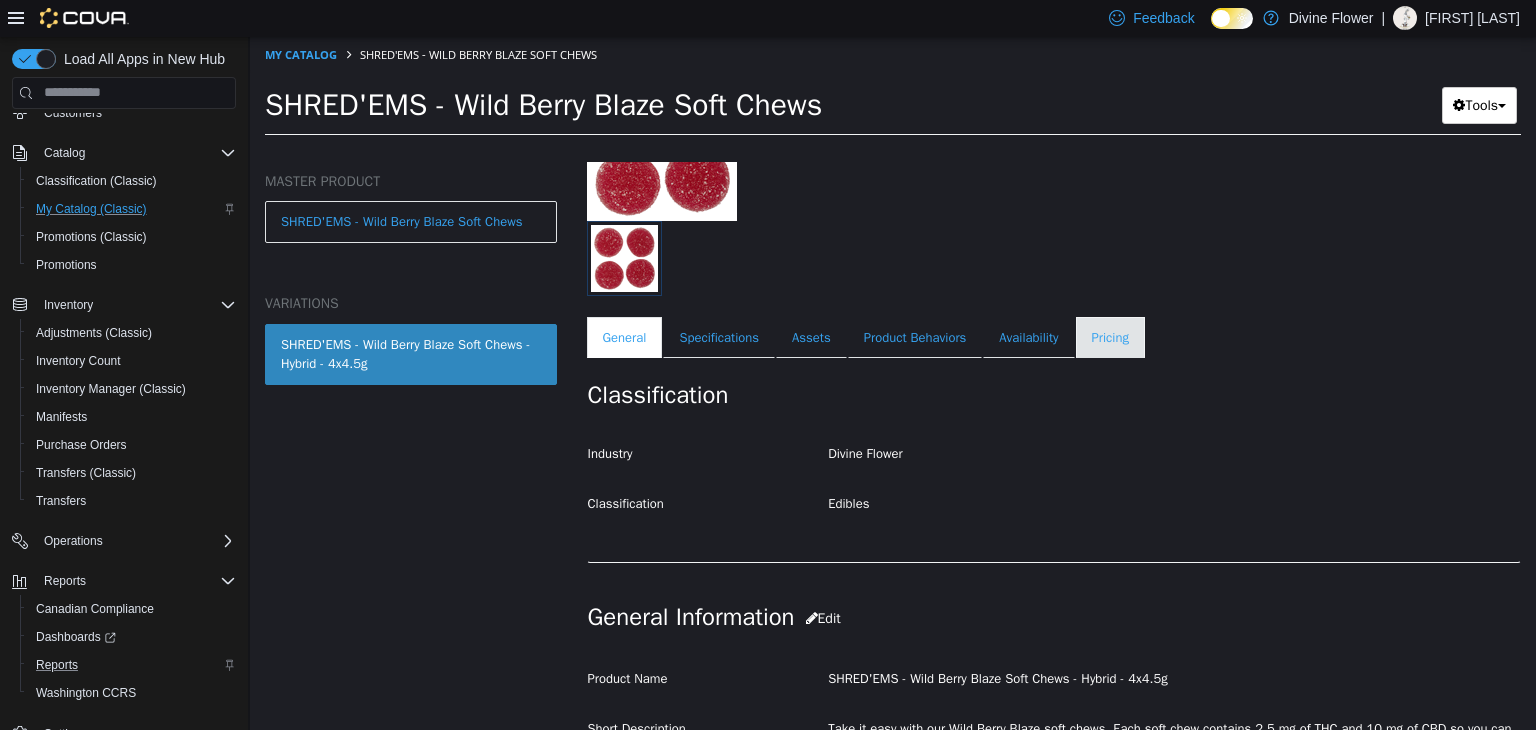 click on "Pricing" at bounding box center (1110, 337) 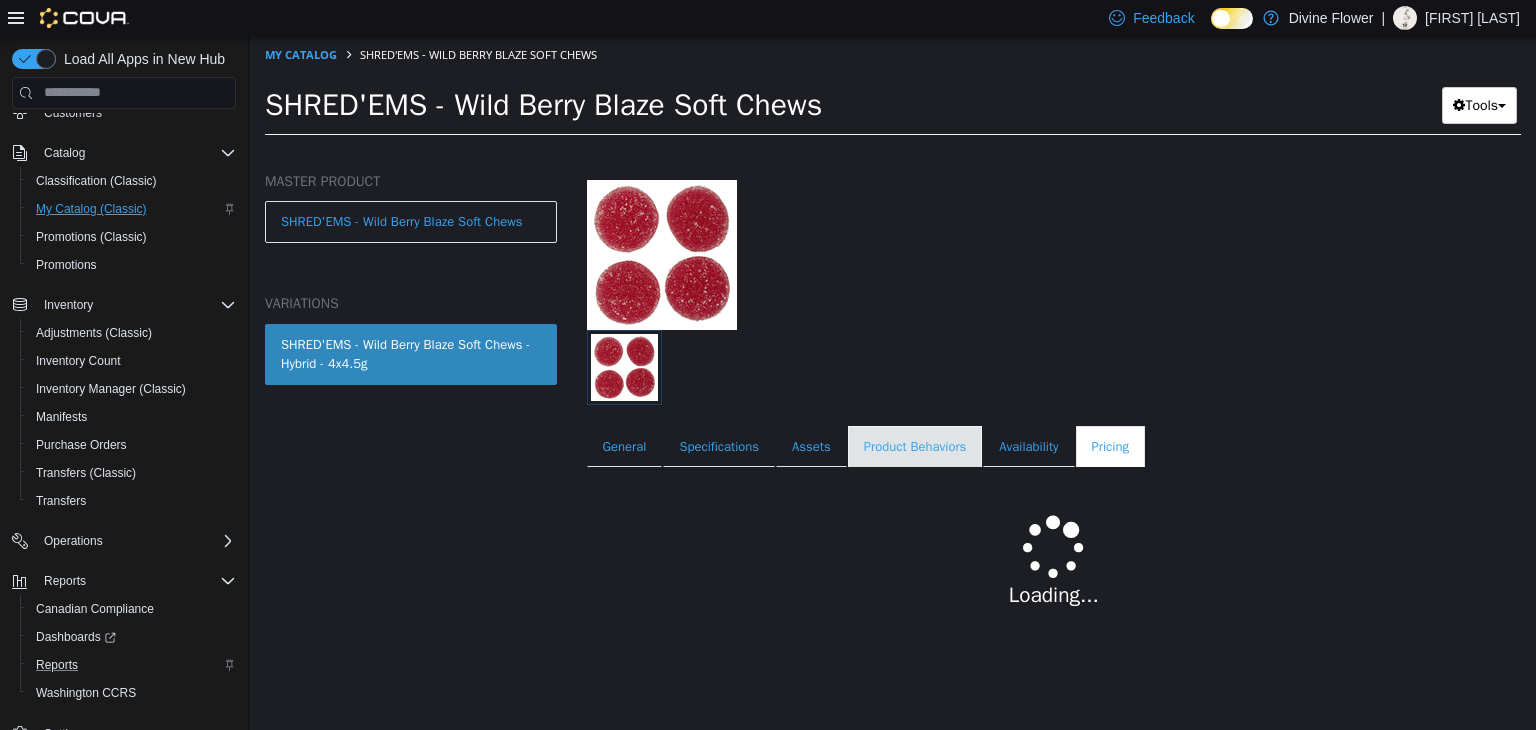 scroll, scrollTop: 147, scrollLeft: 0, axis: vertical 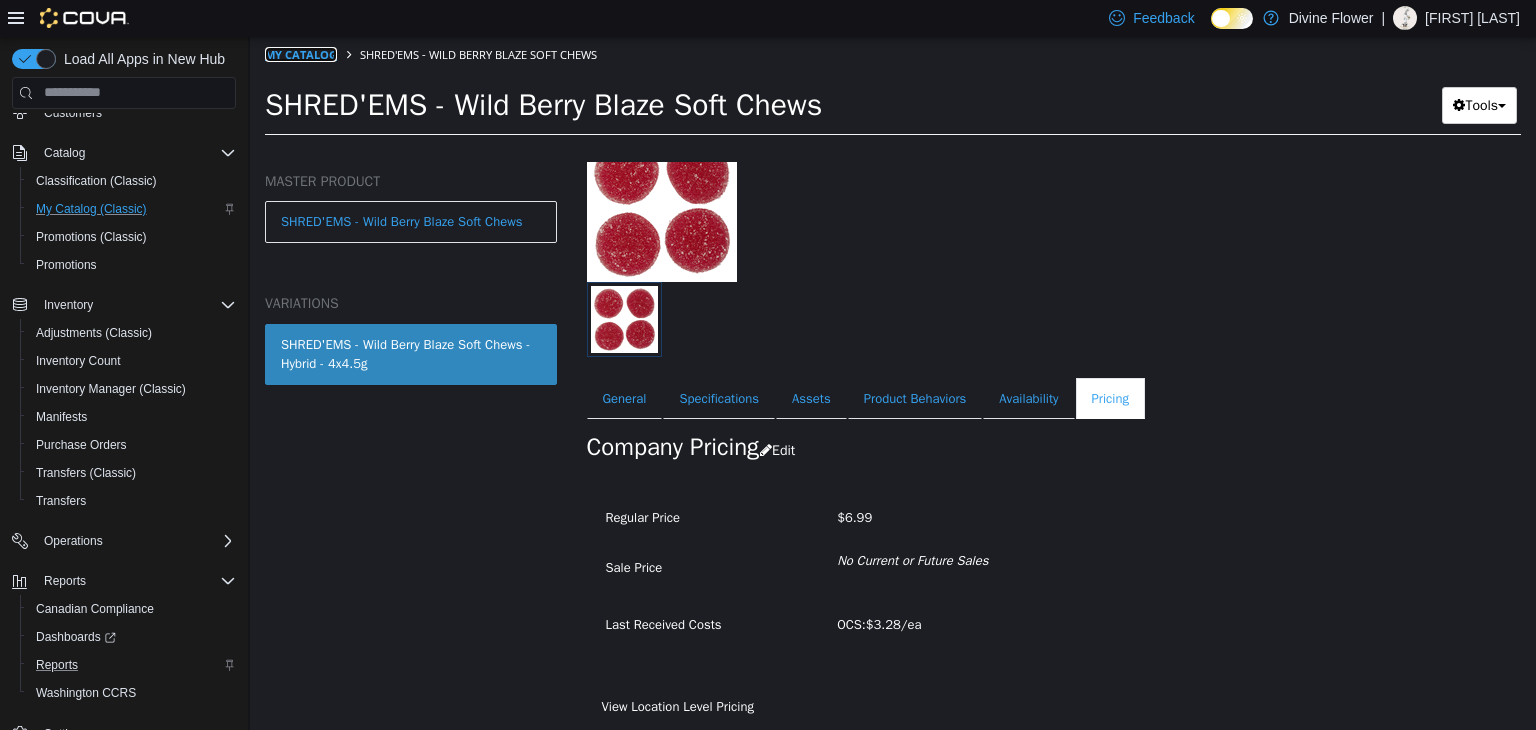 click on "My Catalog" at bounding box center (301, 53) 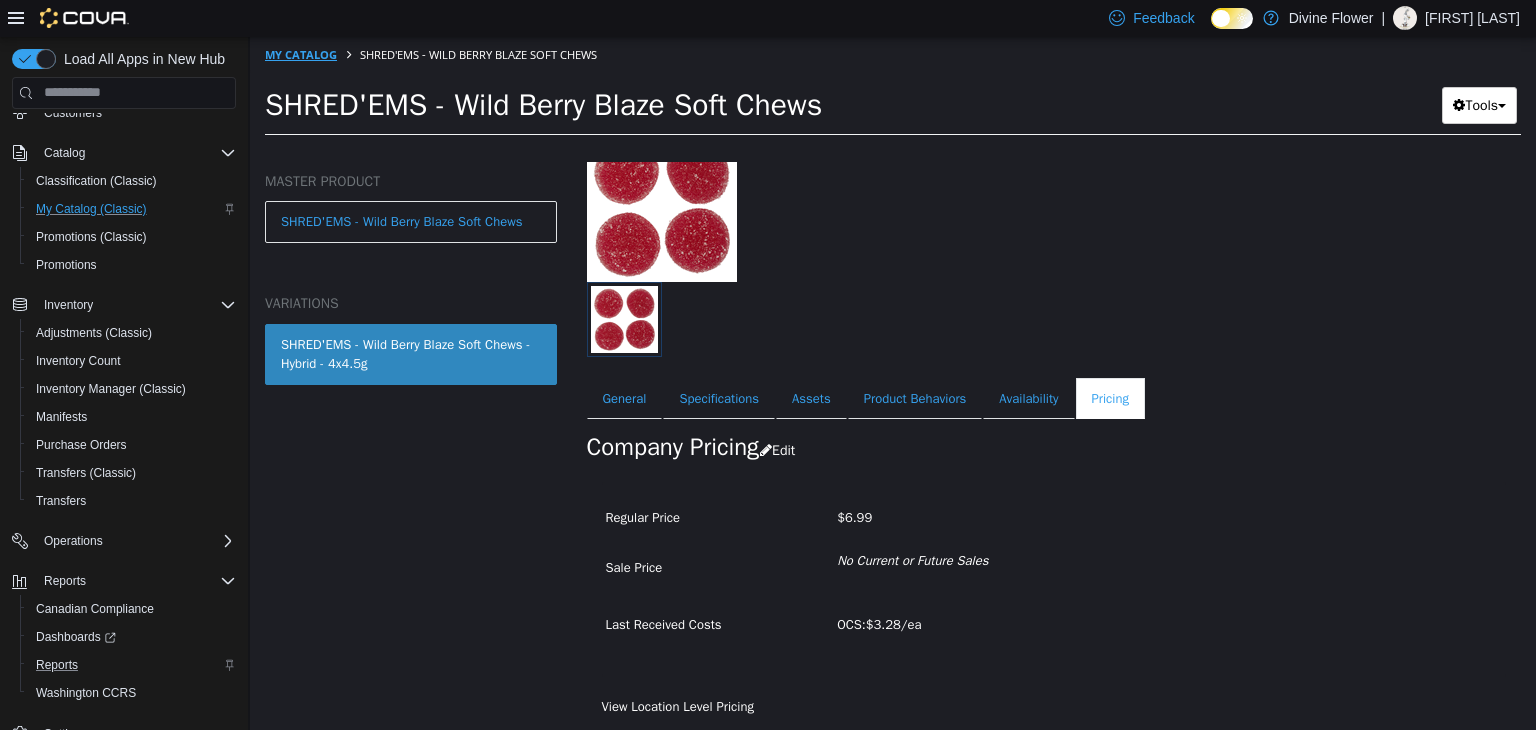 select on "**********" 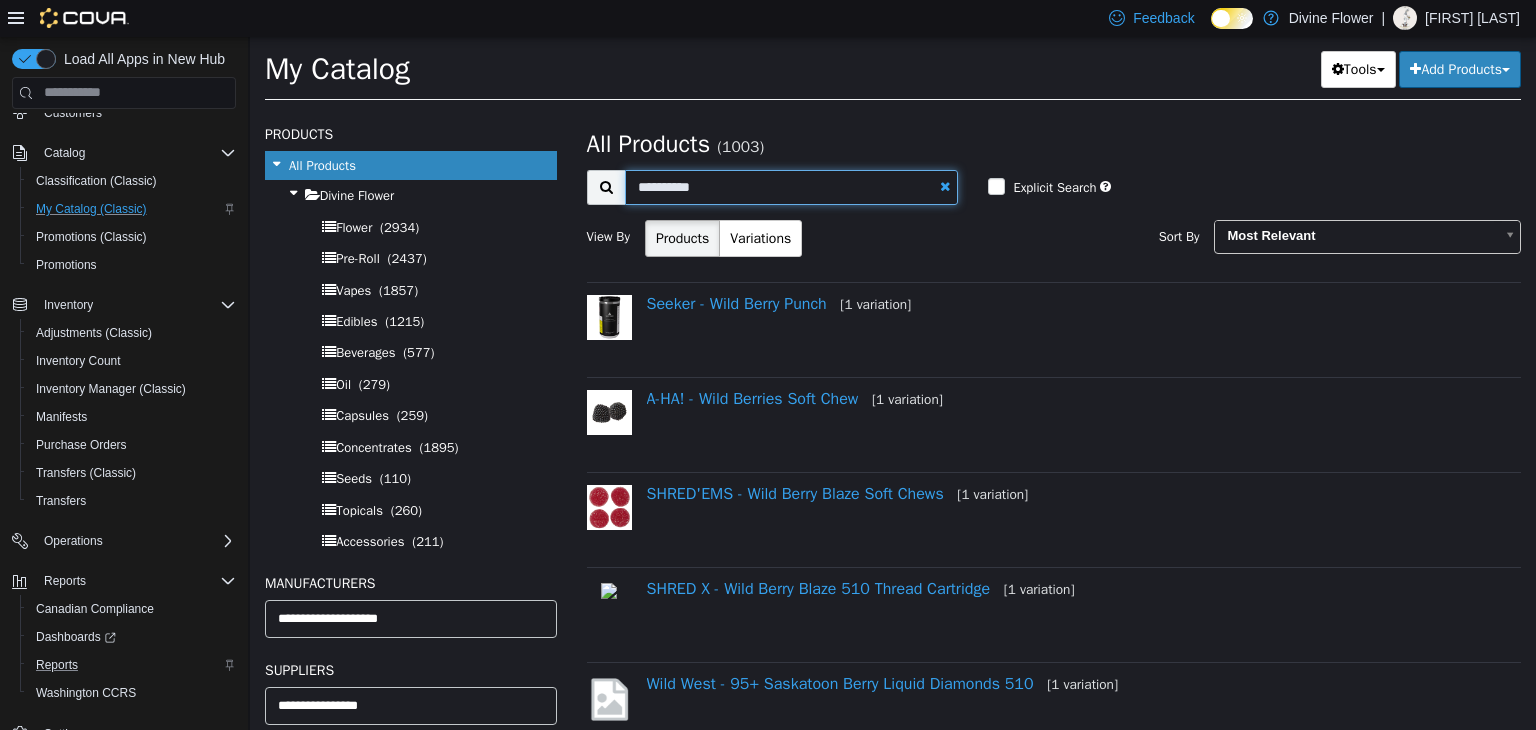 click on "**********" at bounding box center (792, 186) 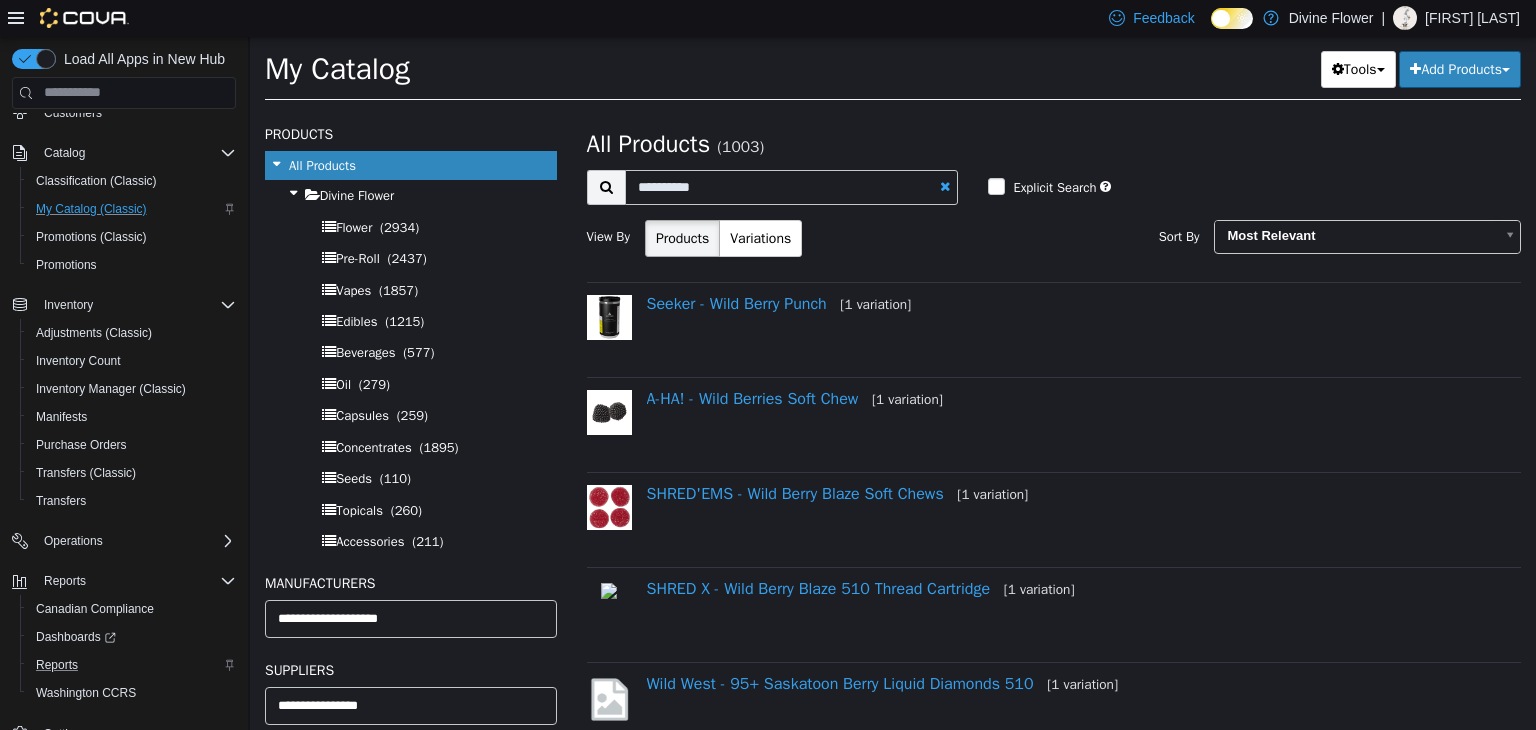 click at bounding box center (945, 185) 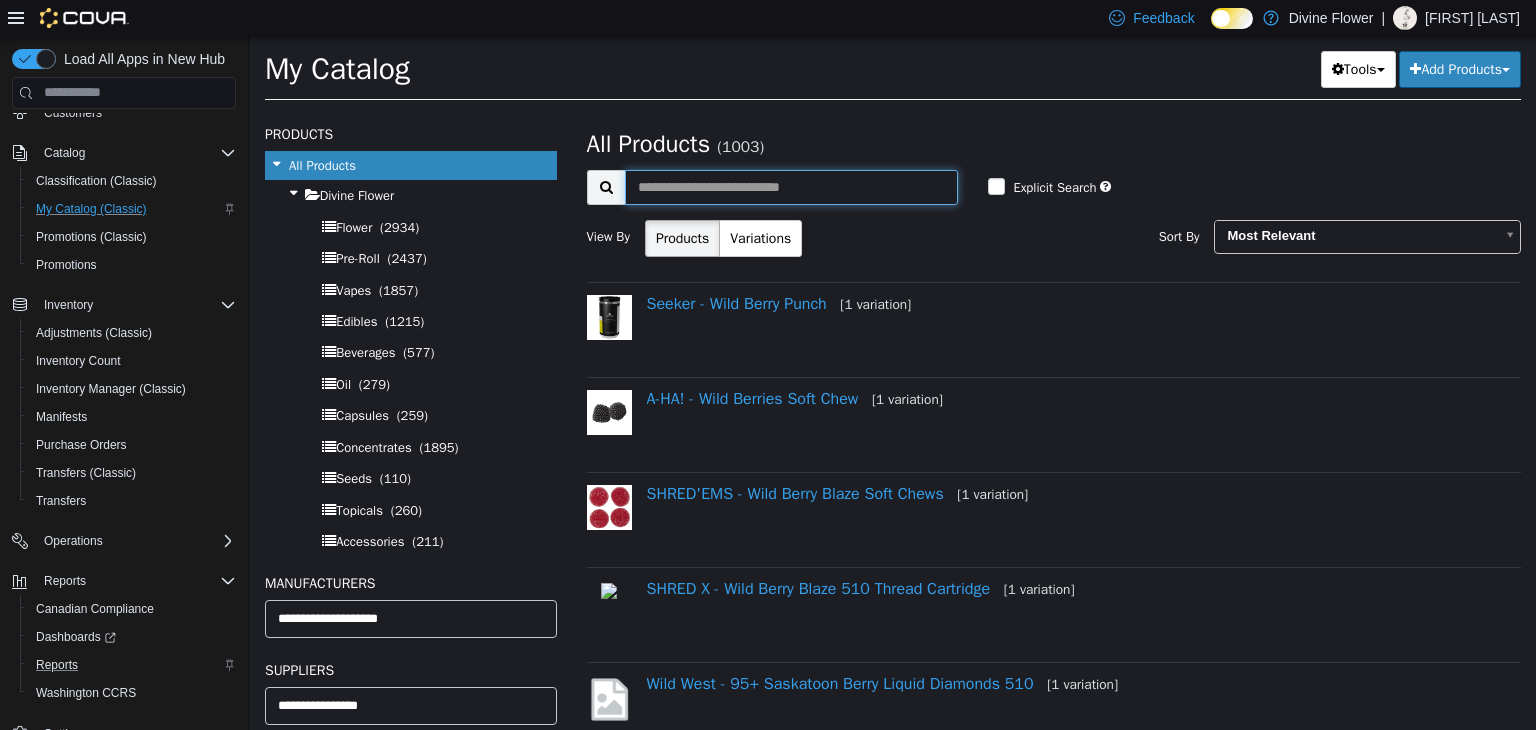 click at bounding box center (792, 186) 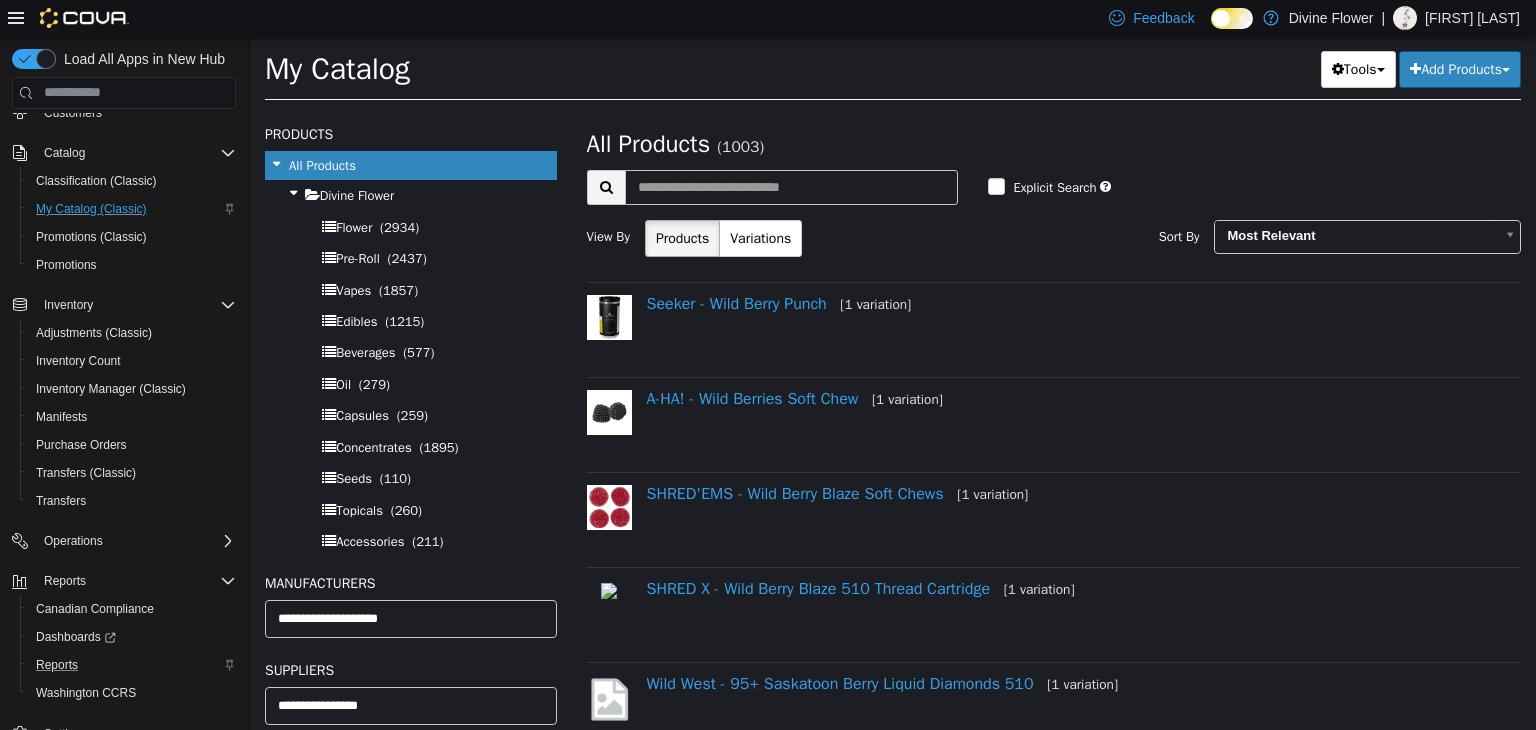 select on "**********" 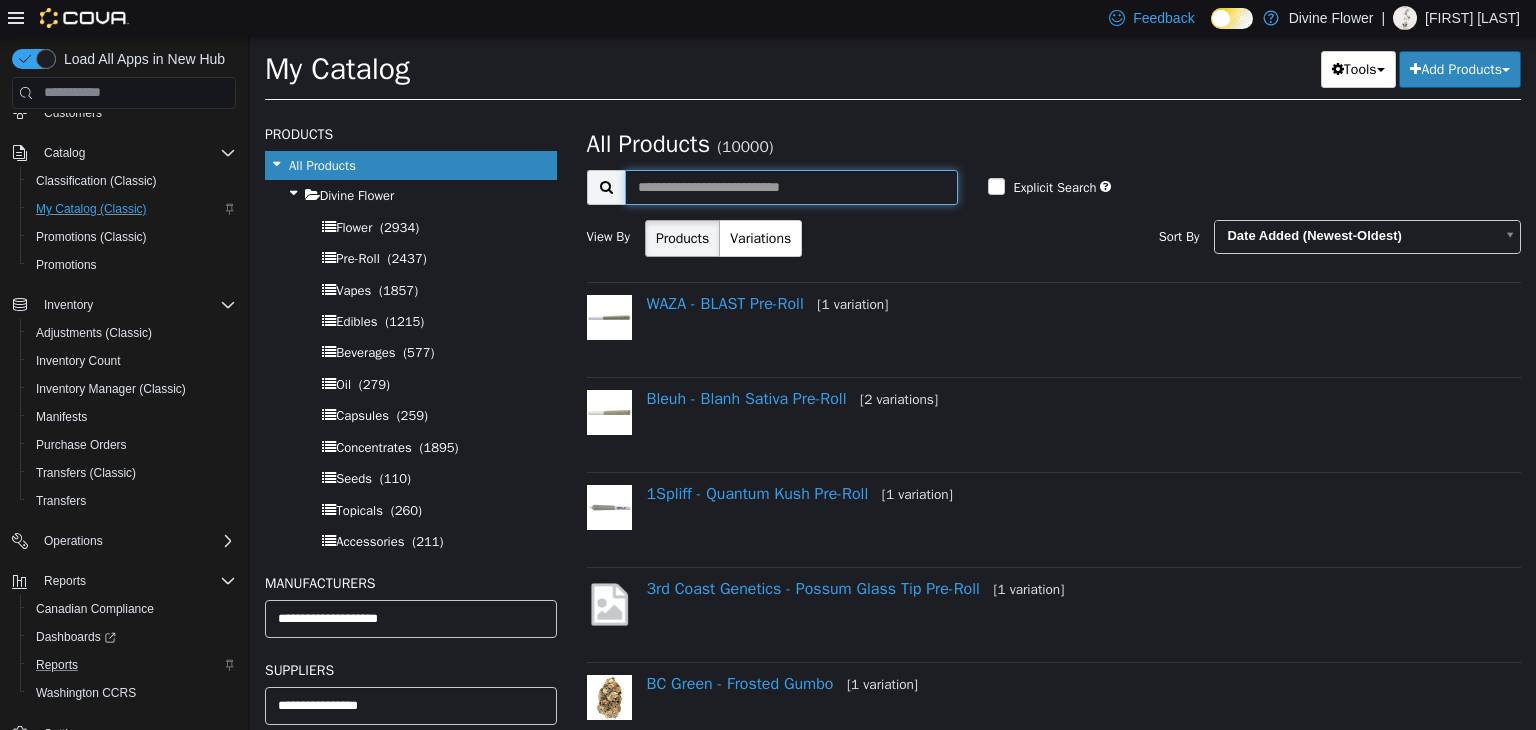 click at bounding box center (792, 186) 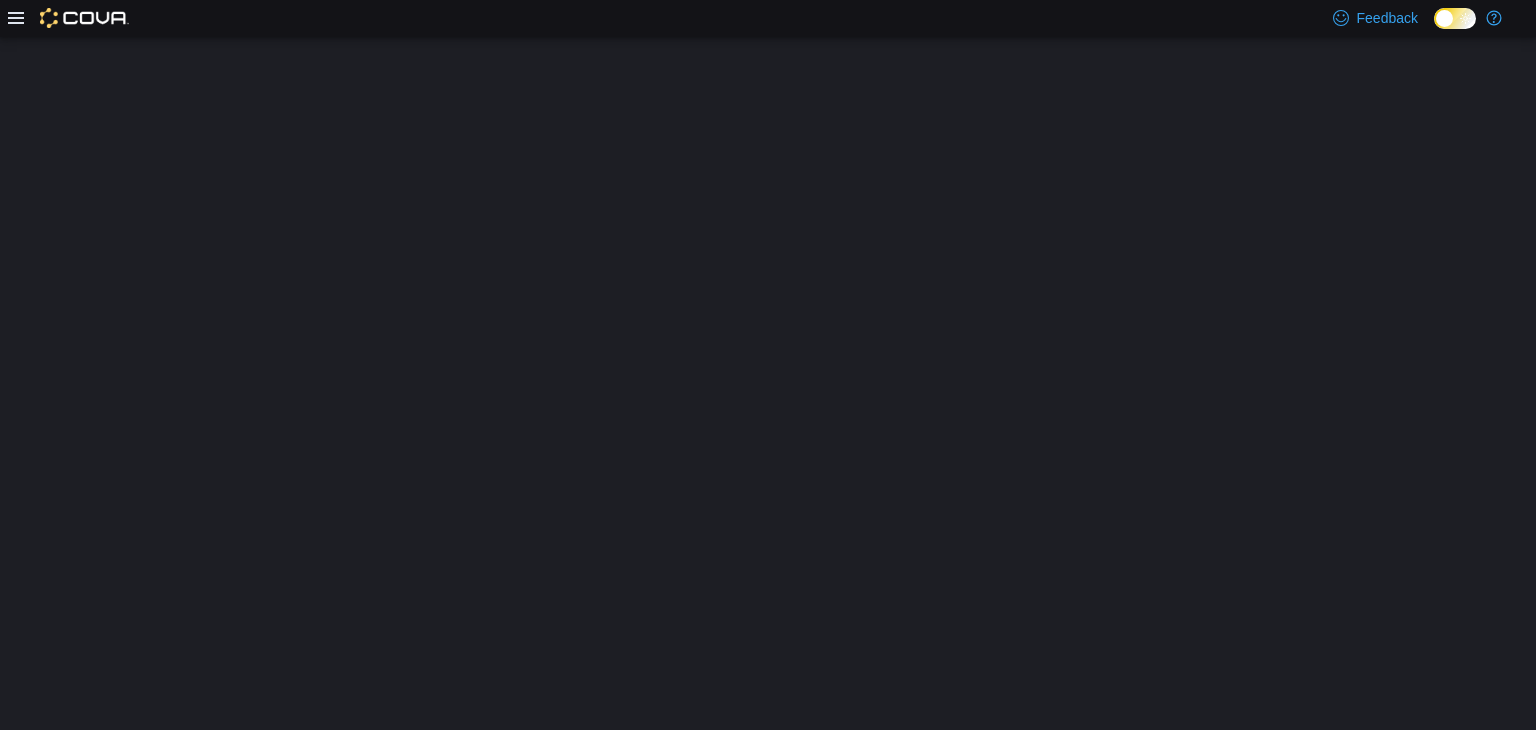 scroll, scrollTop: 0, scrollLeft: 0, axis: both 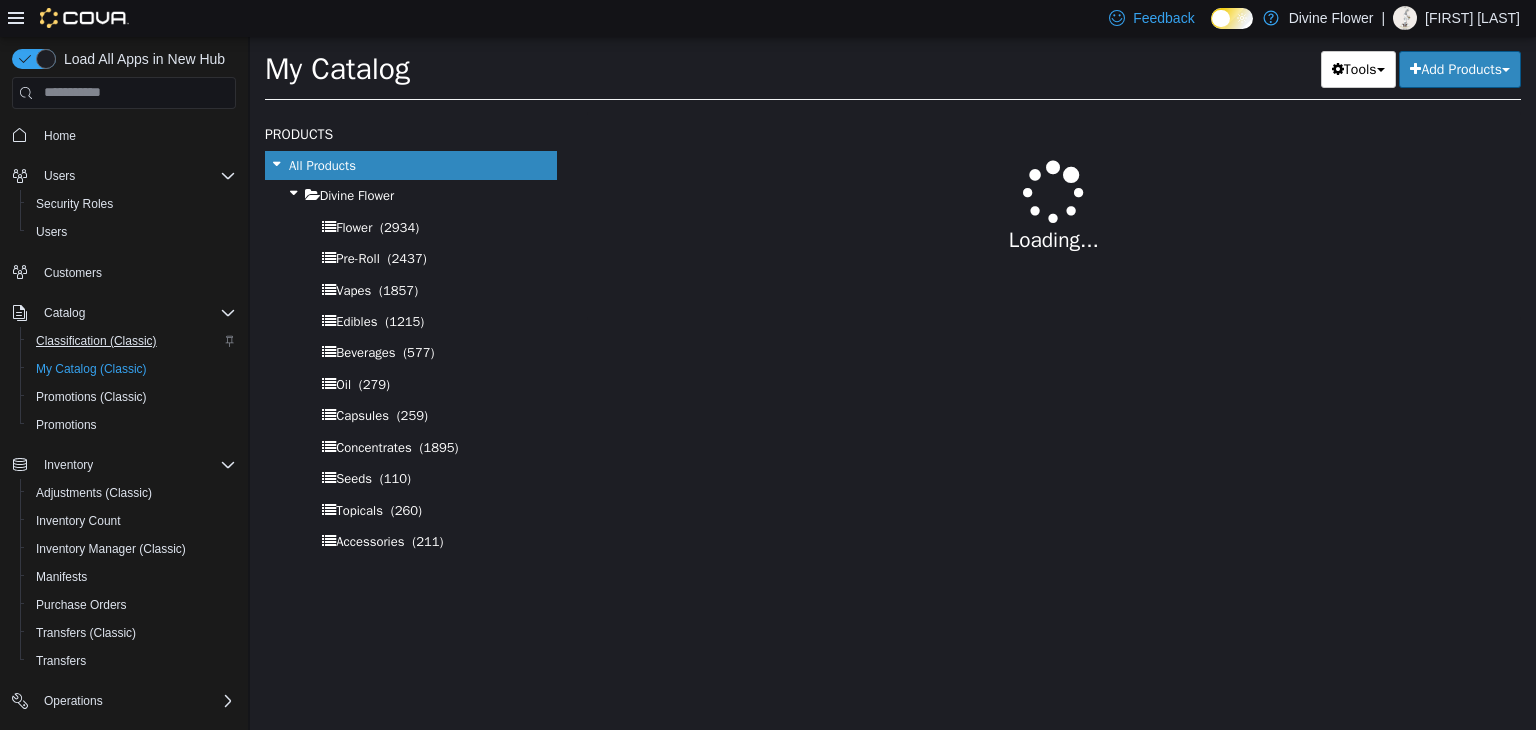 select on "**********" 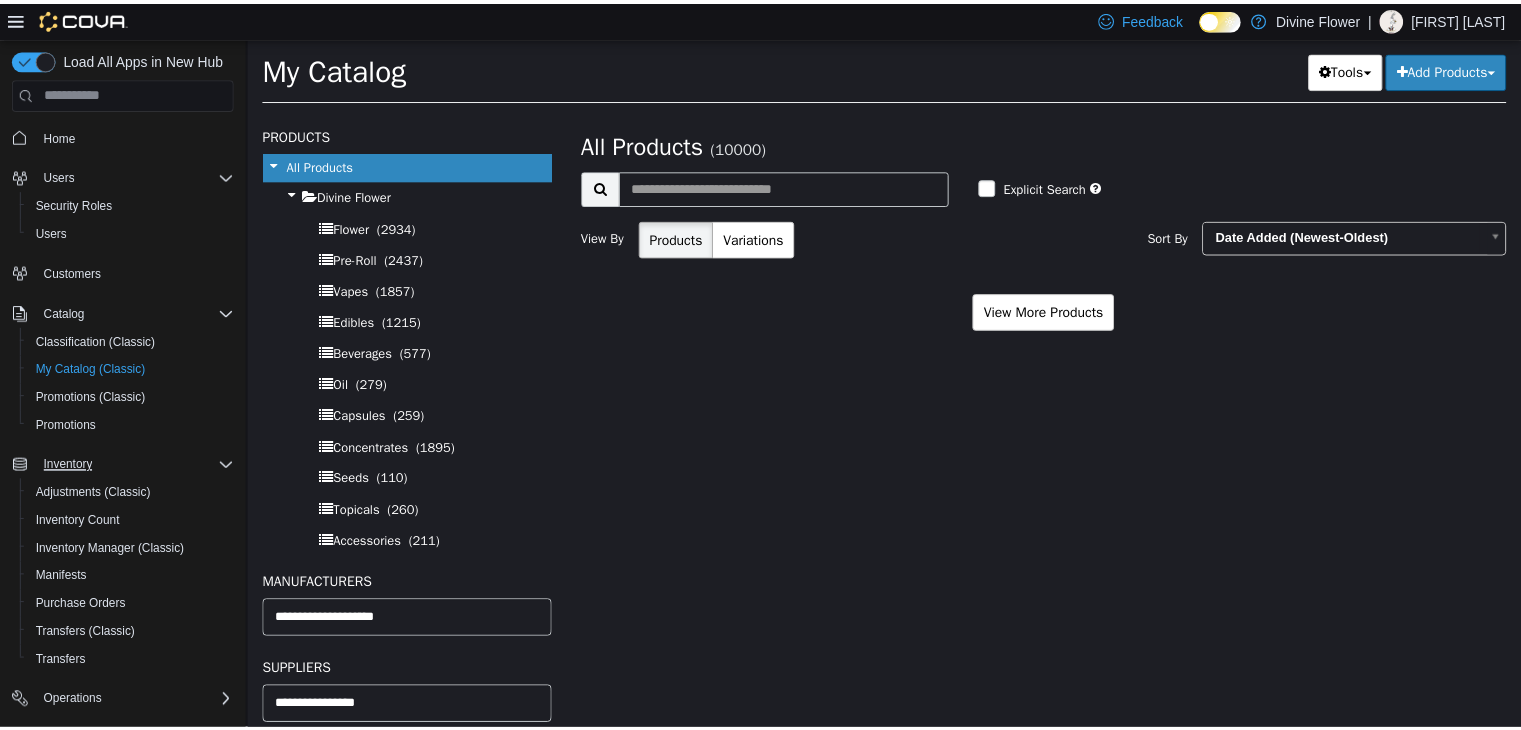scroll, scrollTop: 197, scrollLeft: 0, axis: vertical 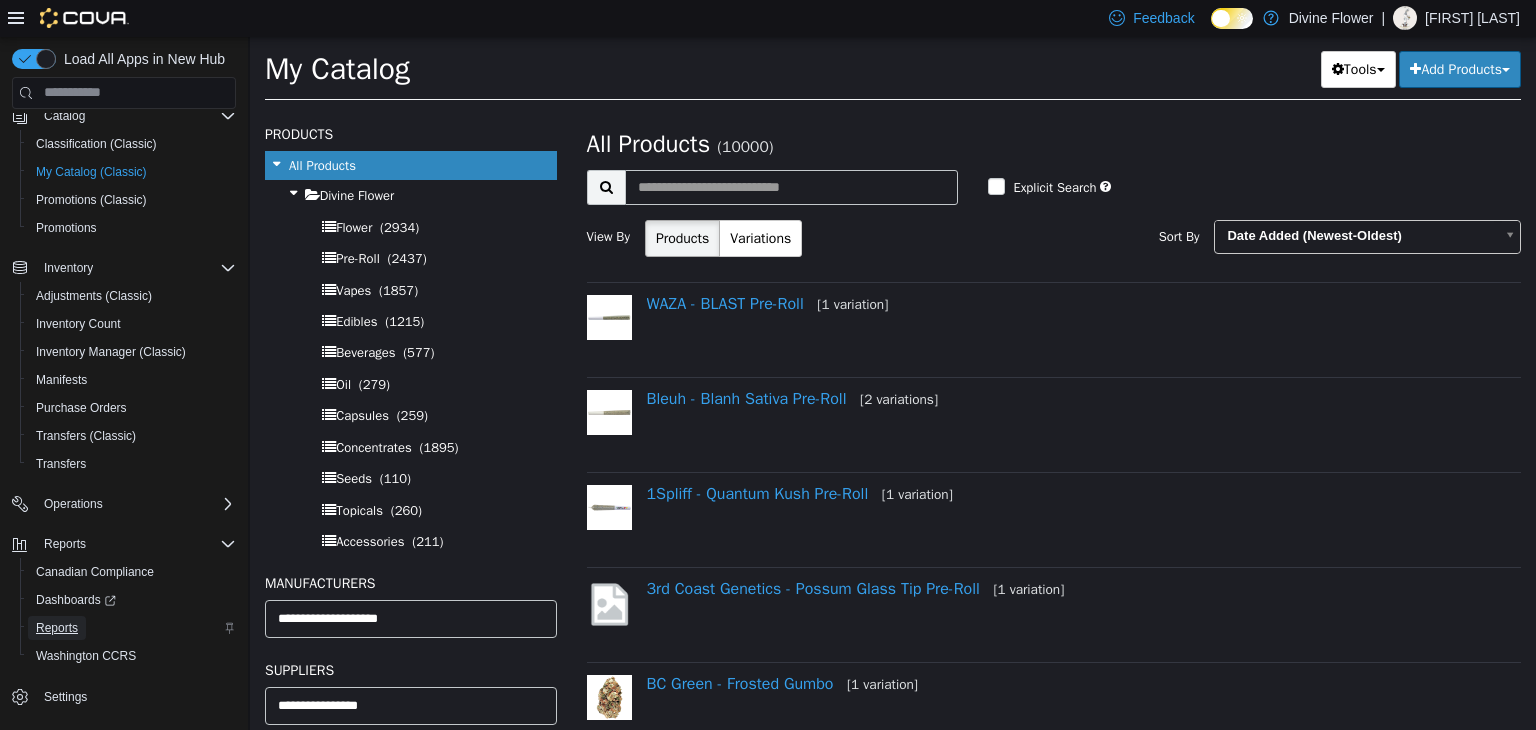 click on "Reports" at bounding box center [57, 628] 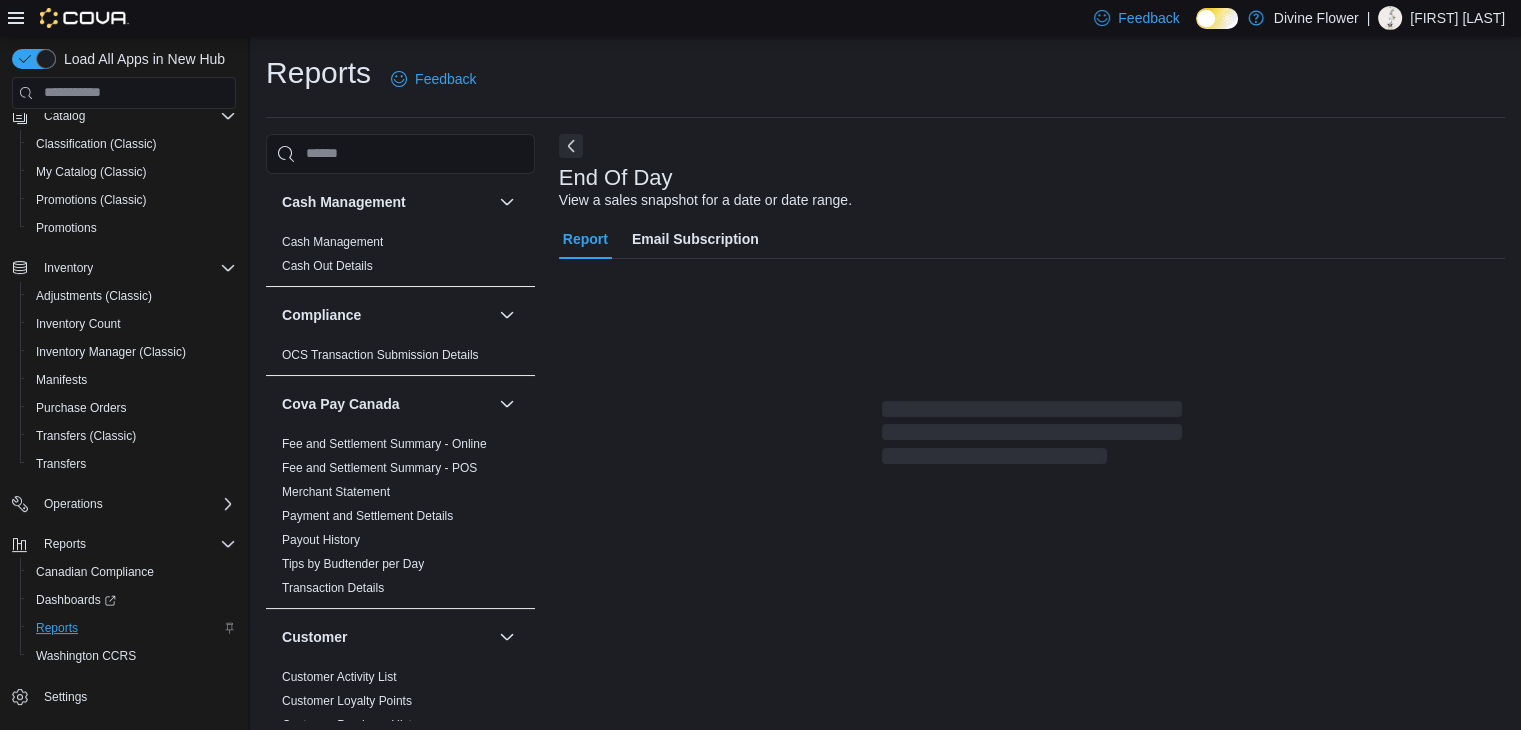 scroll, scrollTop: 7, scrollLeft: 0, axis: vertical 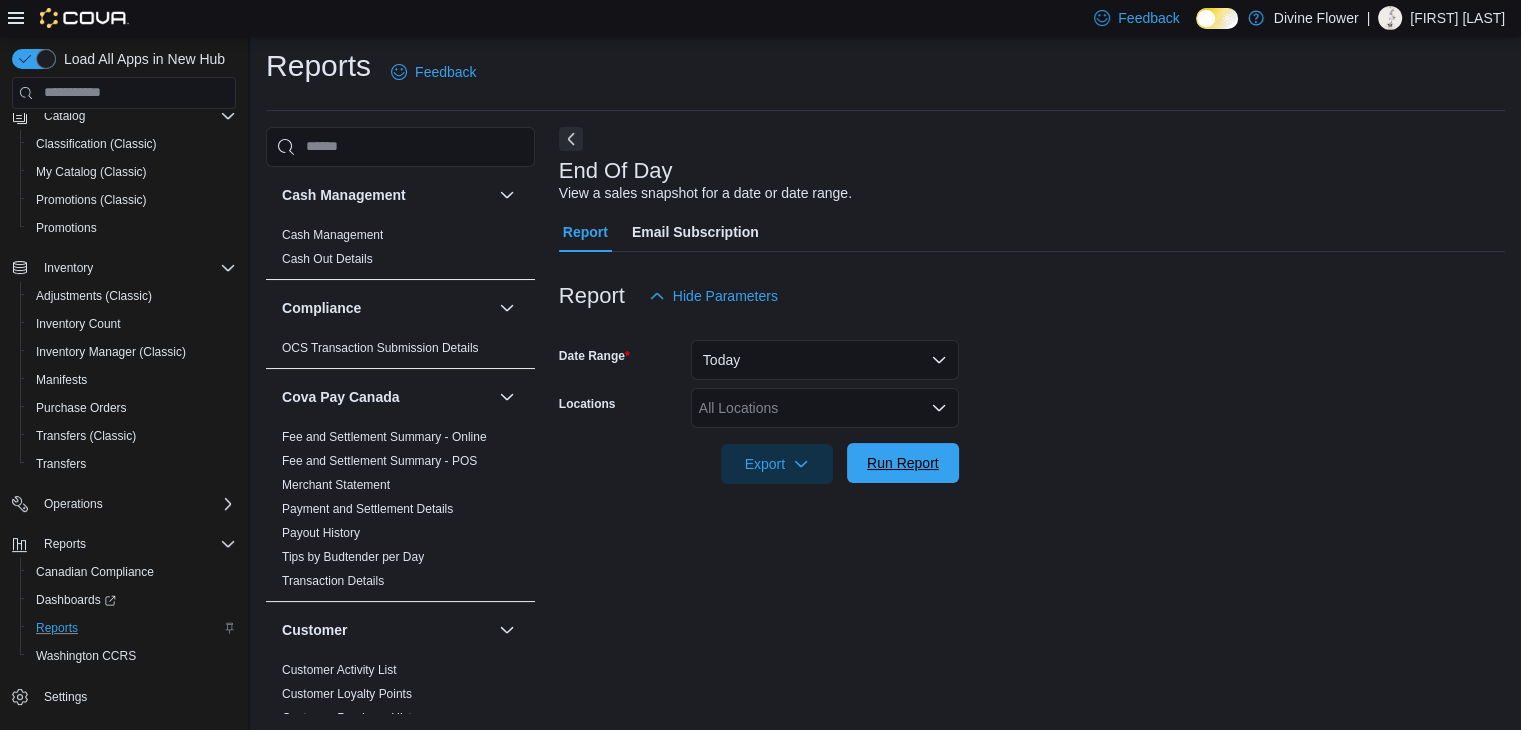 click on "Run Report" at bounding box center (903, 463) 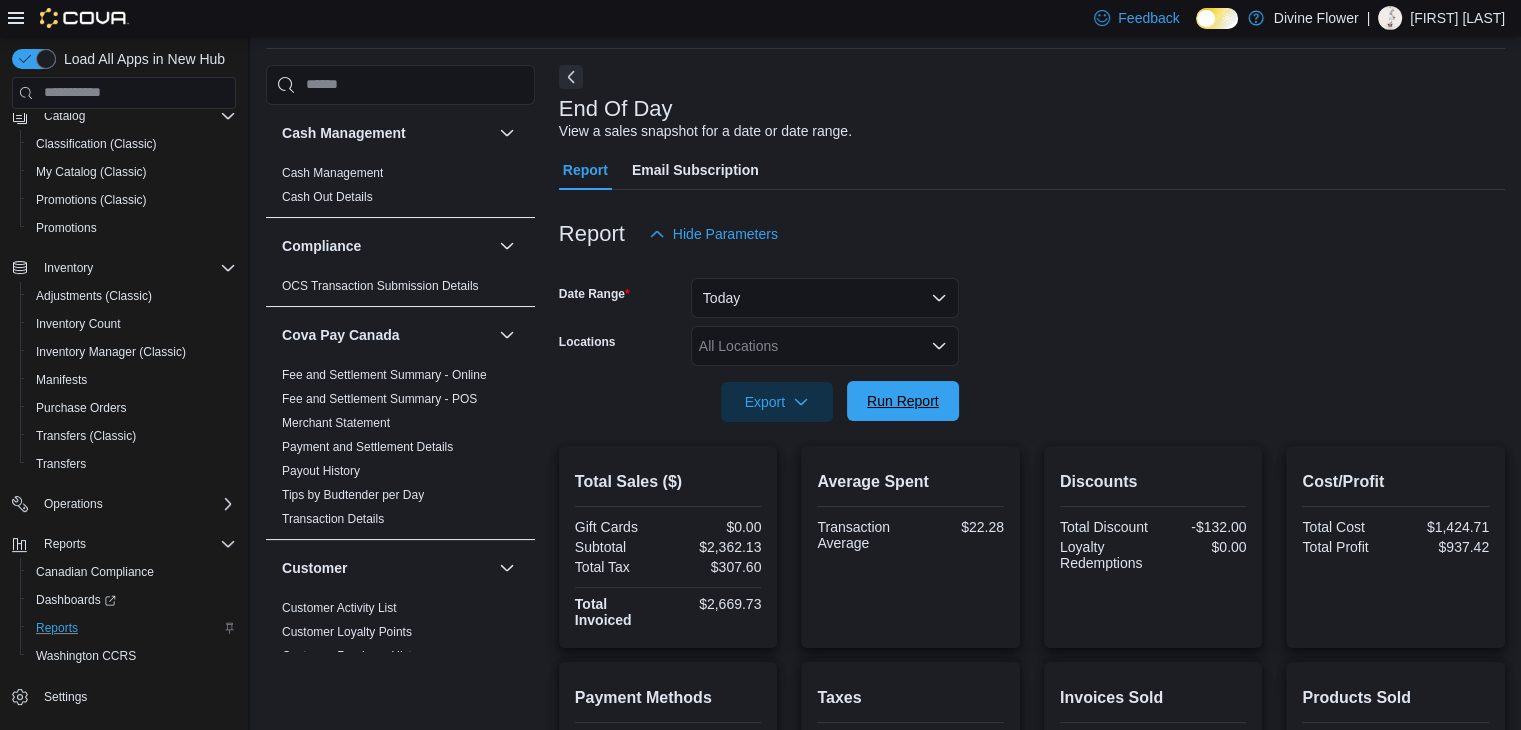 scroll, scrollTop: 72, scrollLeft: 0, axis: vertical 